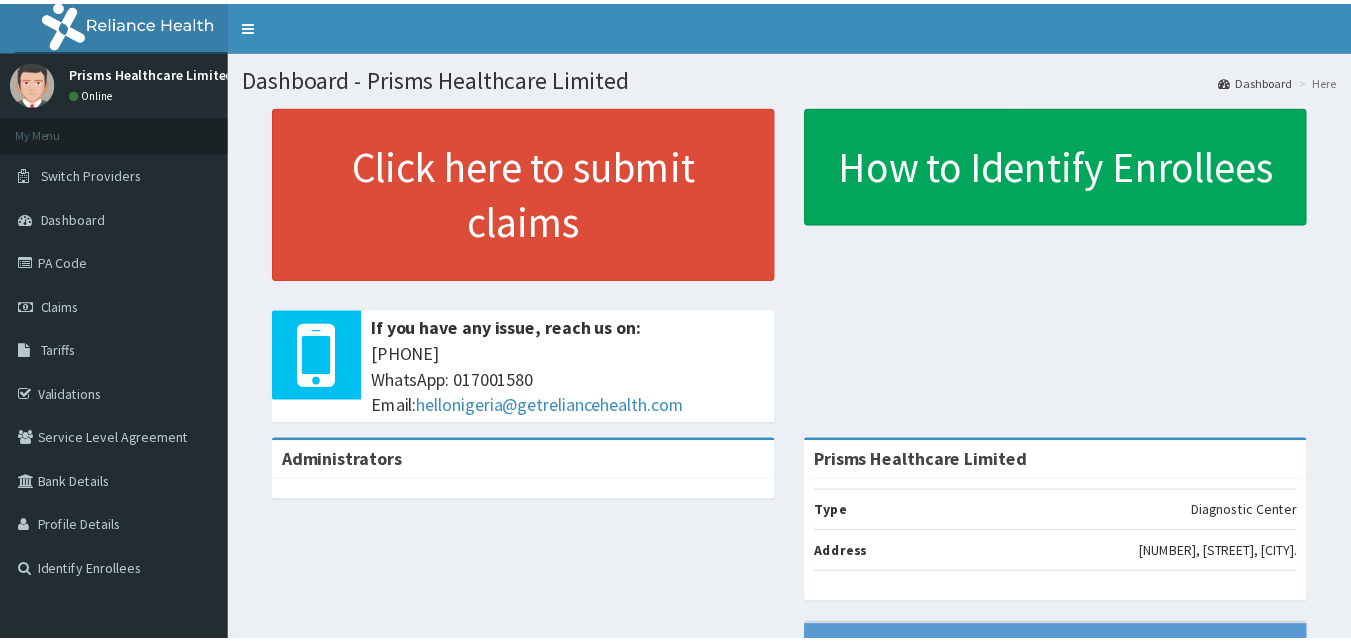 scroll, scrollTop: 0, scrollLeft: 0, axis: both 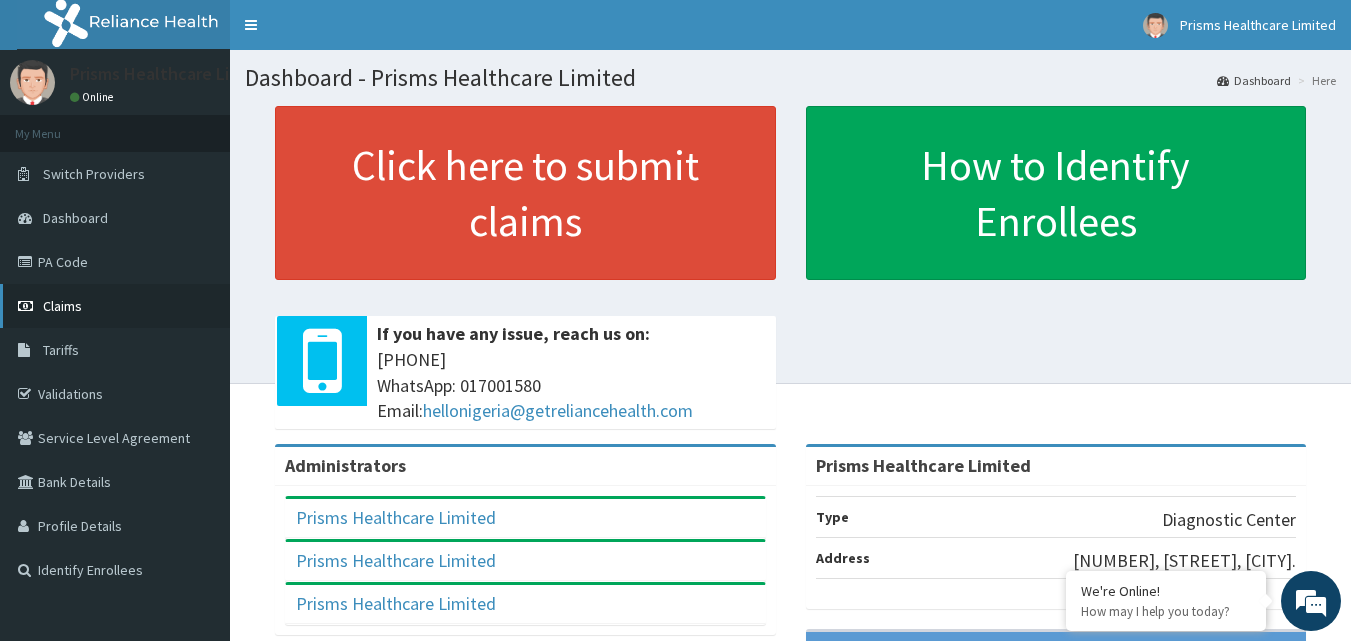 click on "Claims" at bounding box center [62, 306] 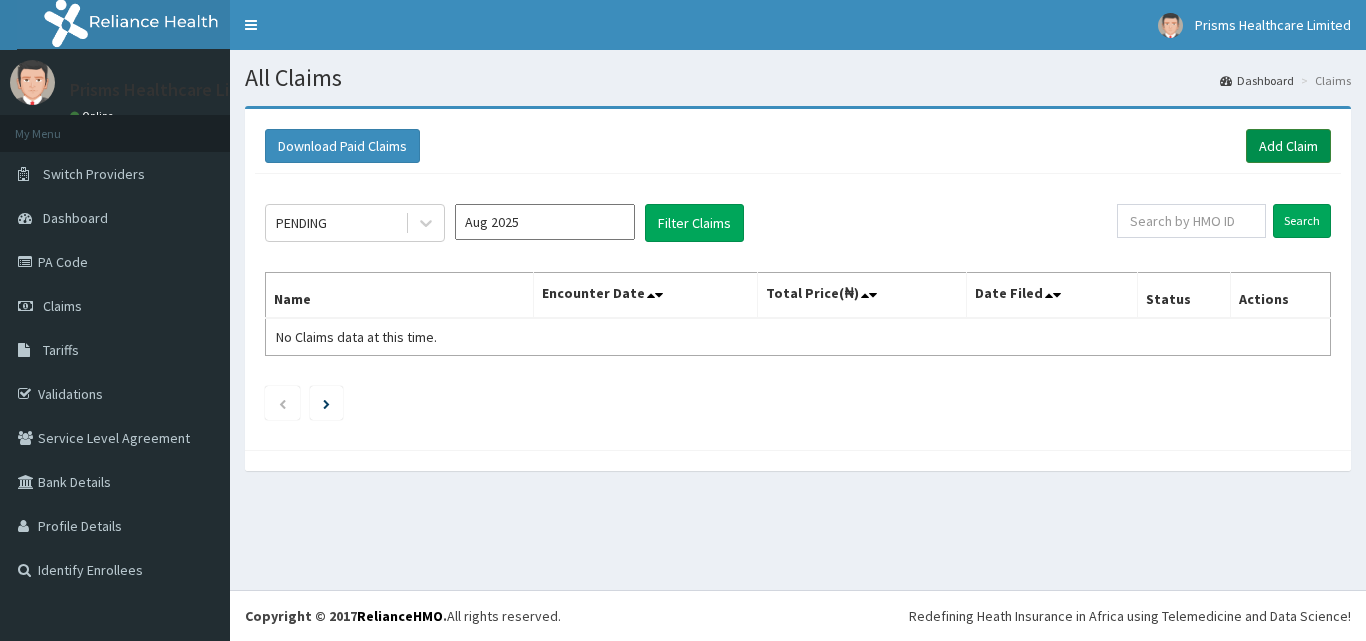 scroll, scrollTop: 0, scrollLeft: 0, axis: both 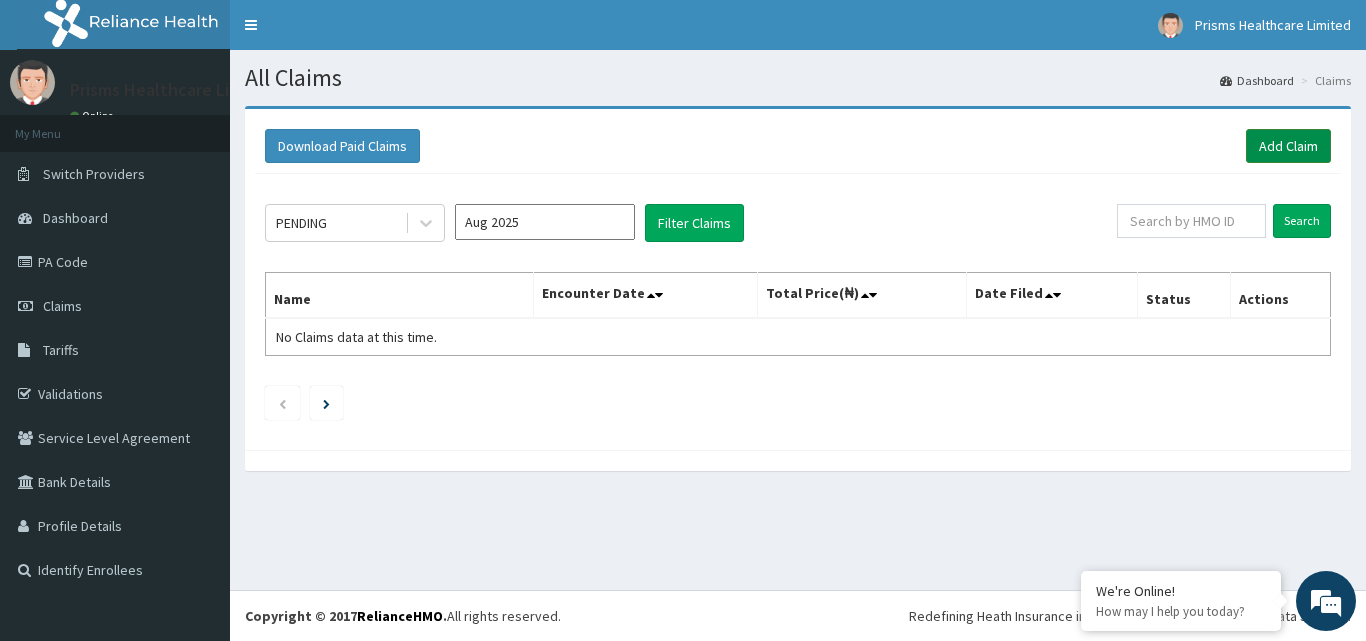 click on "Add Claim" at bounding box center (1288, 146) 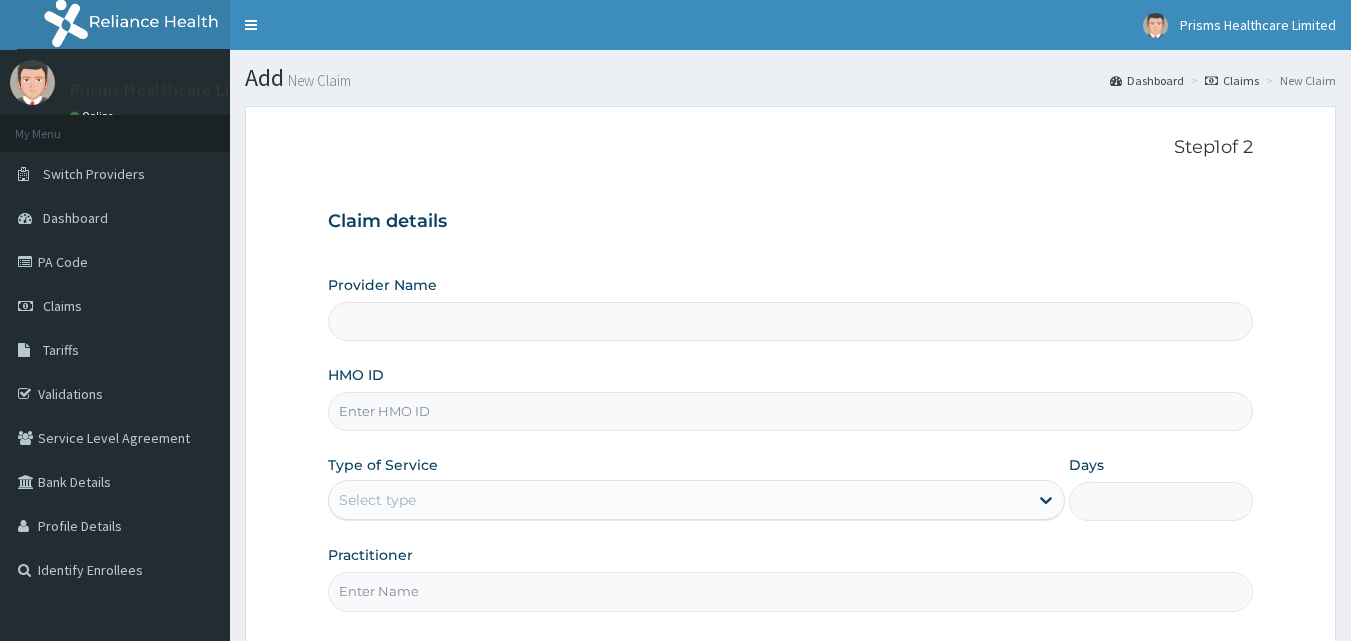 scroll, scrollTop: 0, scrollLeft: 0, axis: both 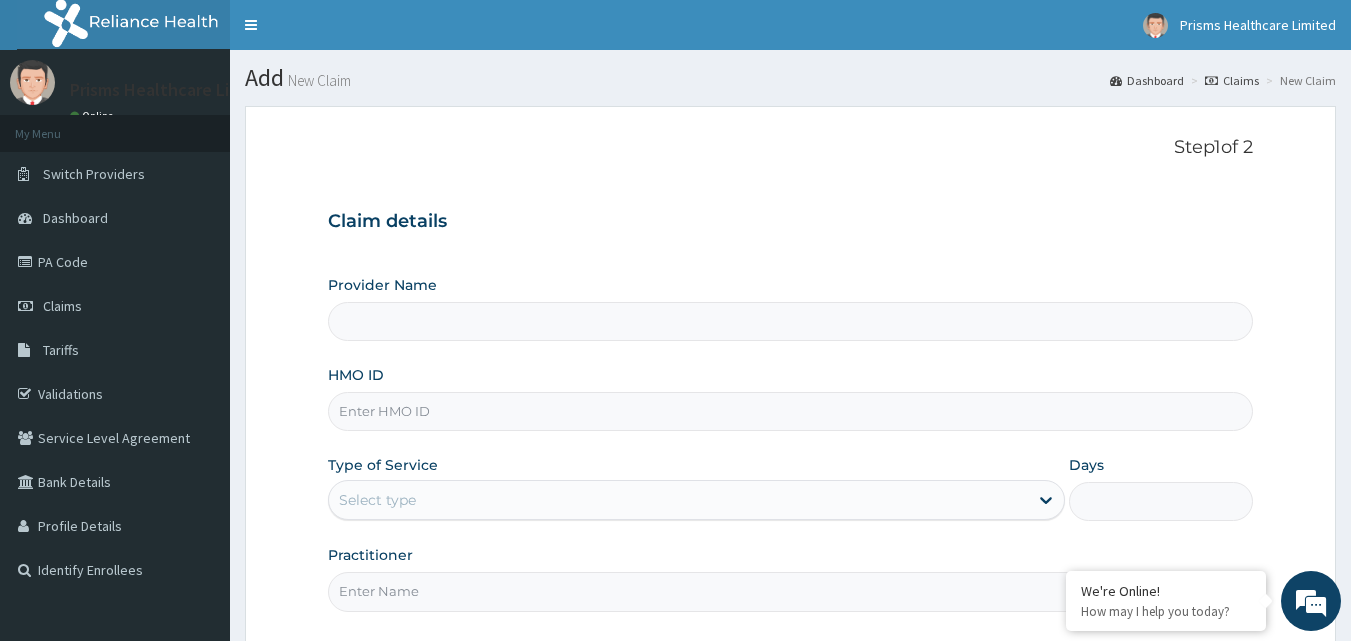 type on "Prisms Healthcare Limited" 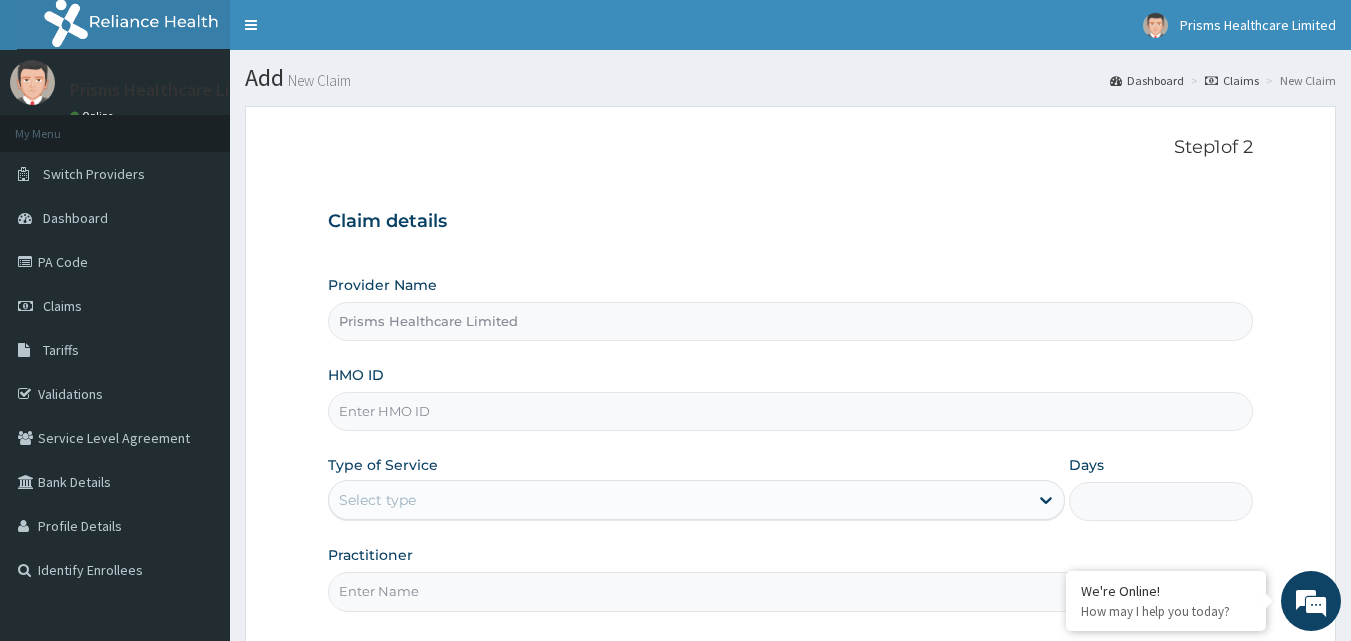 click on "HMO ID" at bounding box center (791, 411) 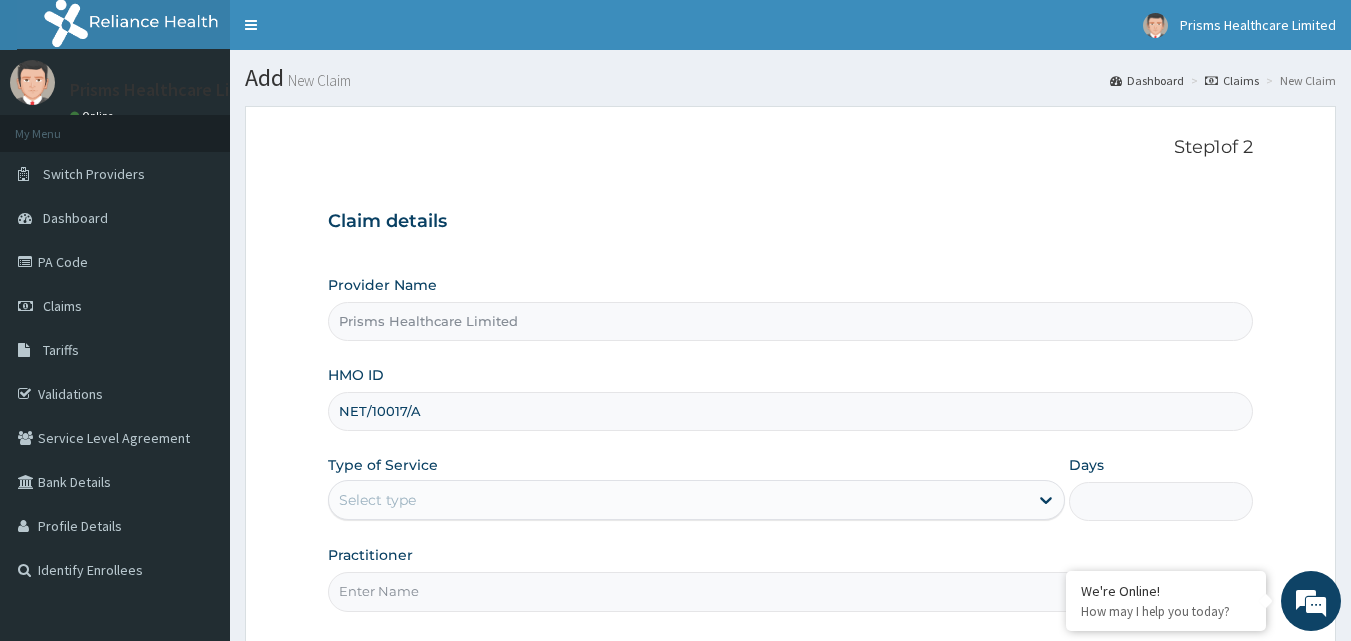 type on "NET/10017/A" 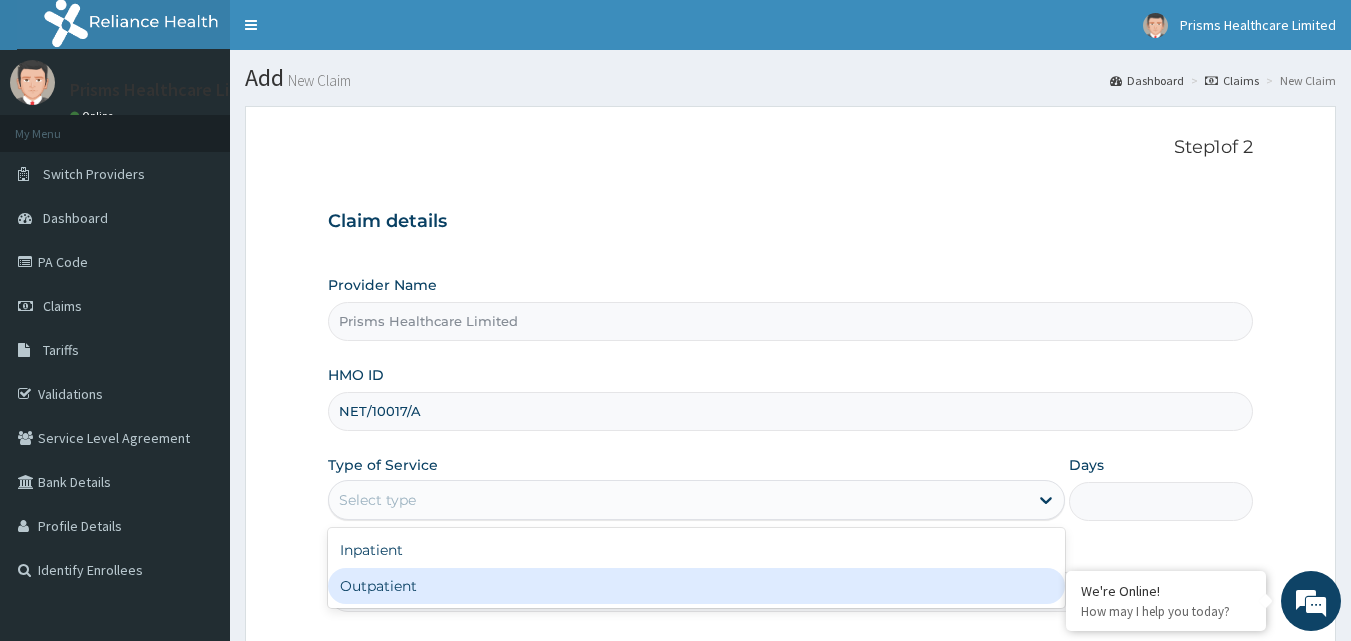 drag, startPoint x: 384, startPoint y: 589, endPoint x: 559, endPoint y: 318, distance: 322.59262 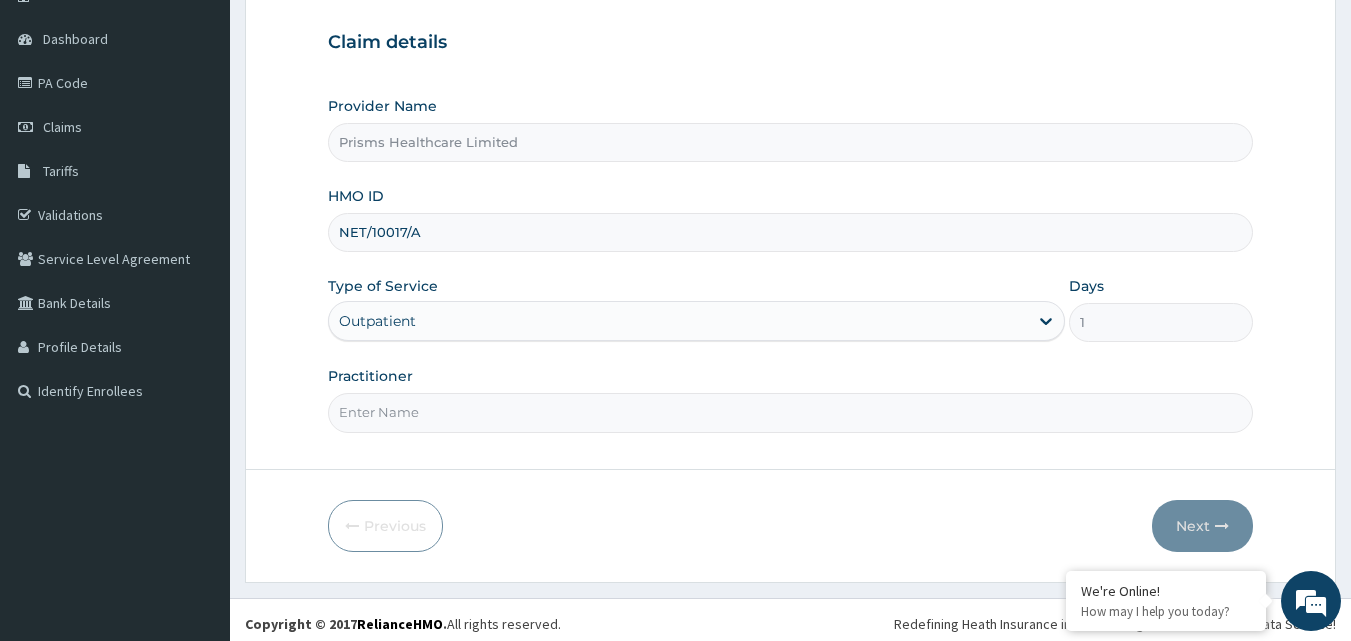 scroll, scrollTop: 187, scrollLeft: 0, axis: vertical 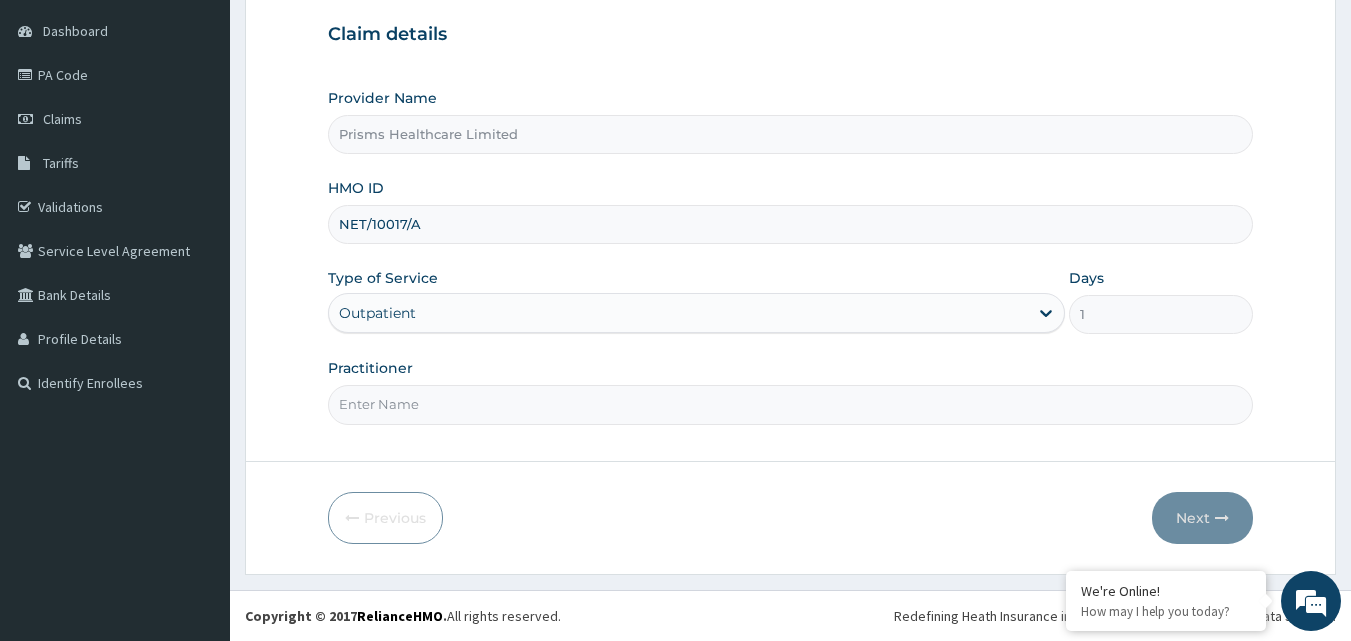 click on "Practitioner" at bounding box center [791, 404] 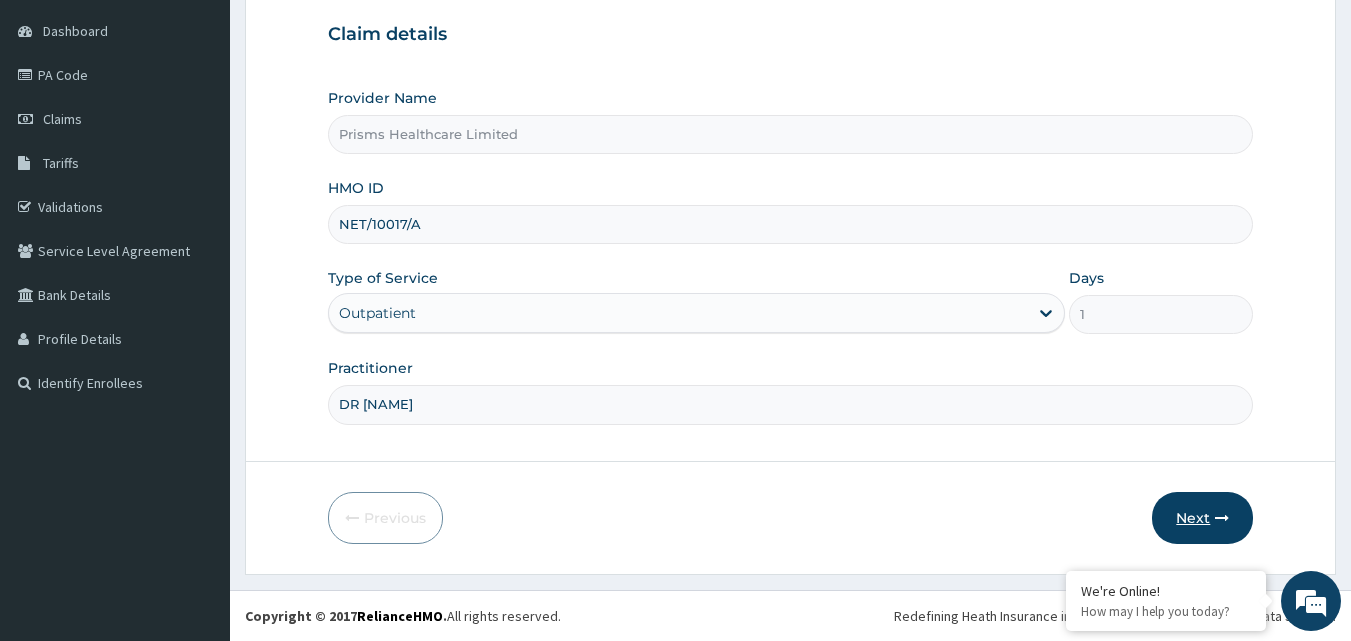 type on "DR KUTI" 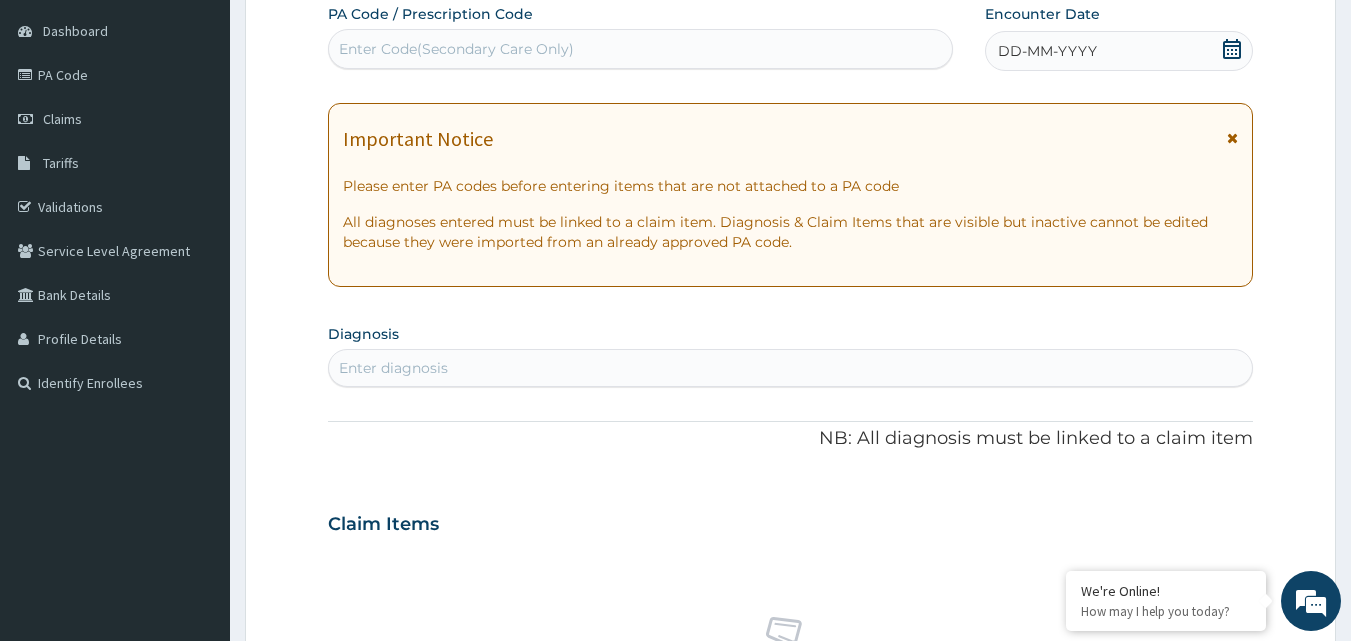 scroll, scrollTop: 0, scrollLeft: 0, axis: both 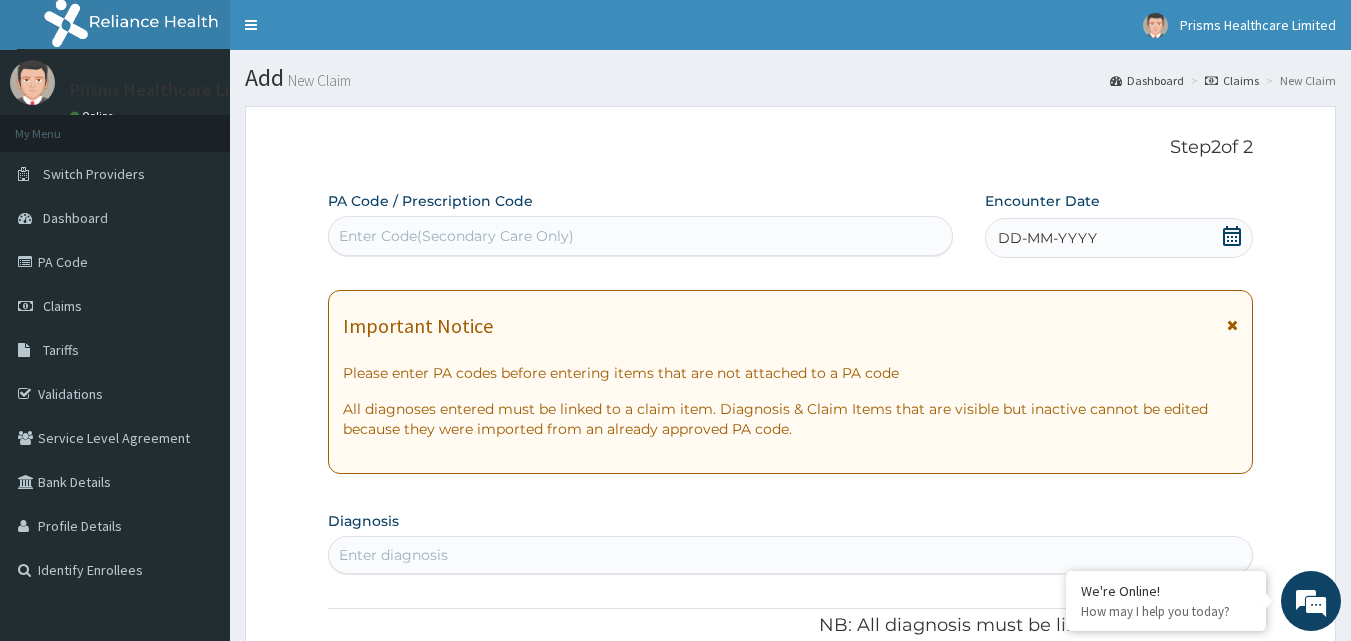 click on "Enter Code(Secondary Care Only)" at bounding box center (456, 236) 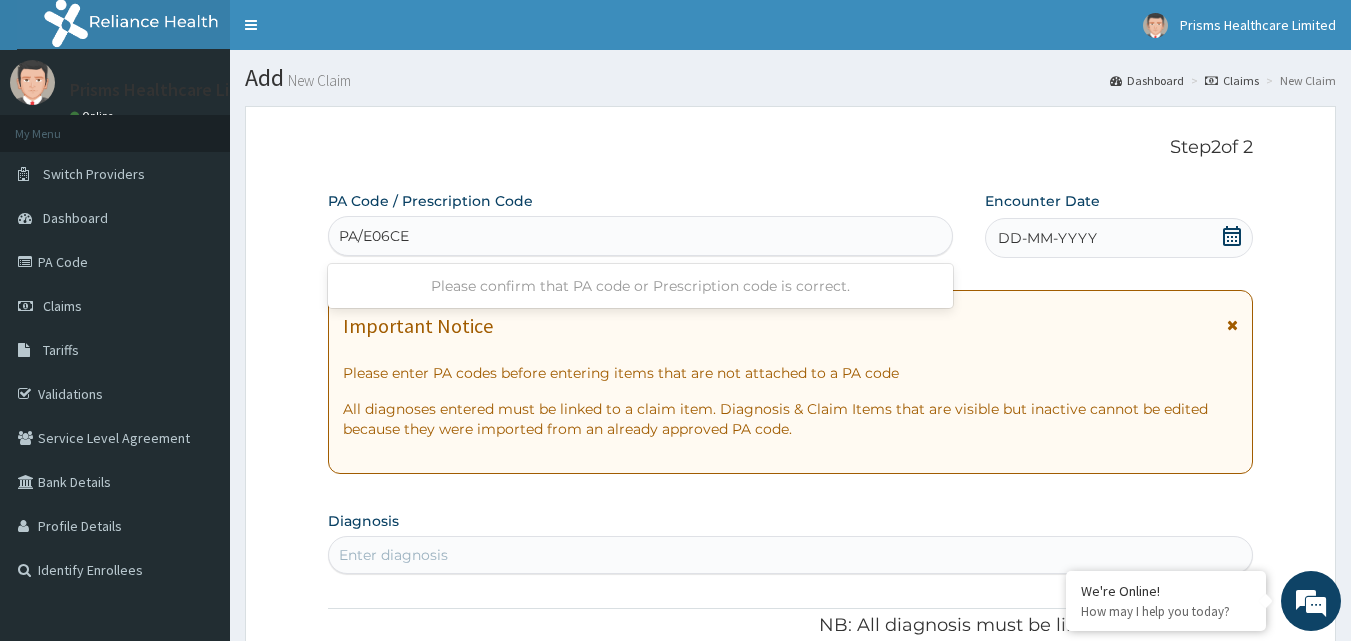 type on "PA/E06CE0" 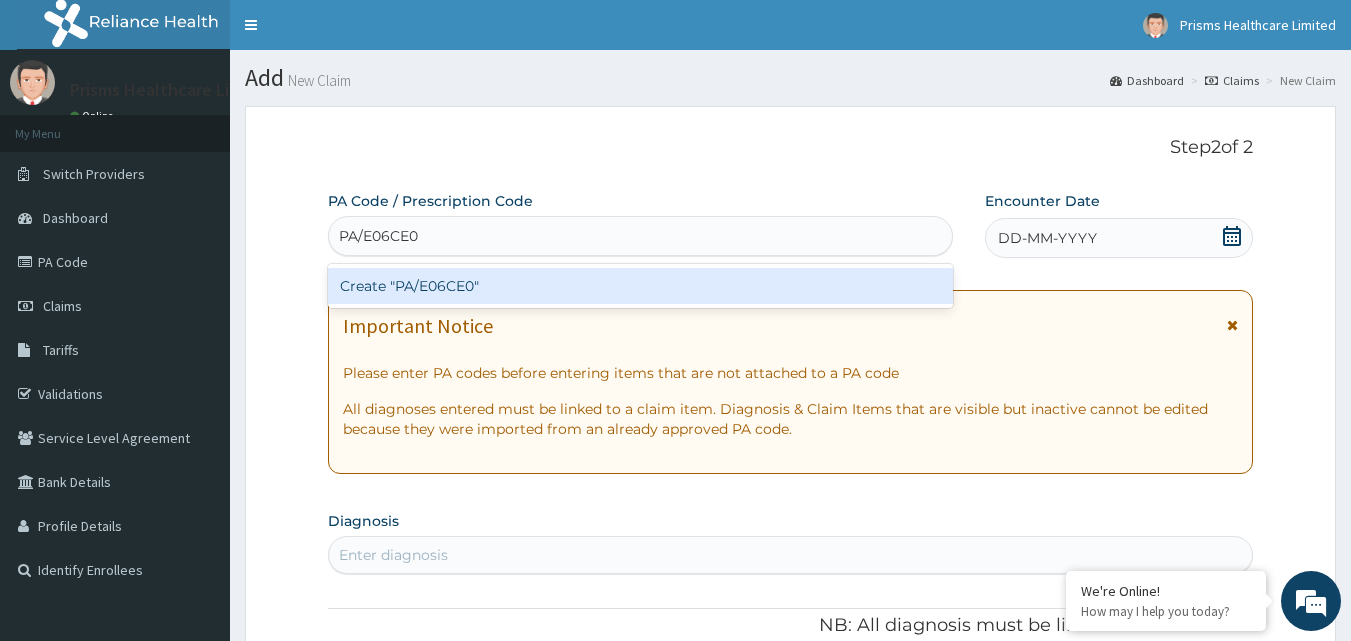 click on "Create "PA/E06CE0"" at bounding box center (641, 286) 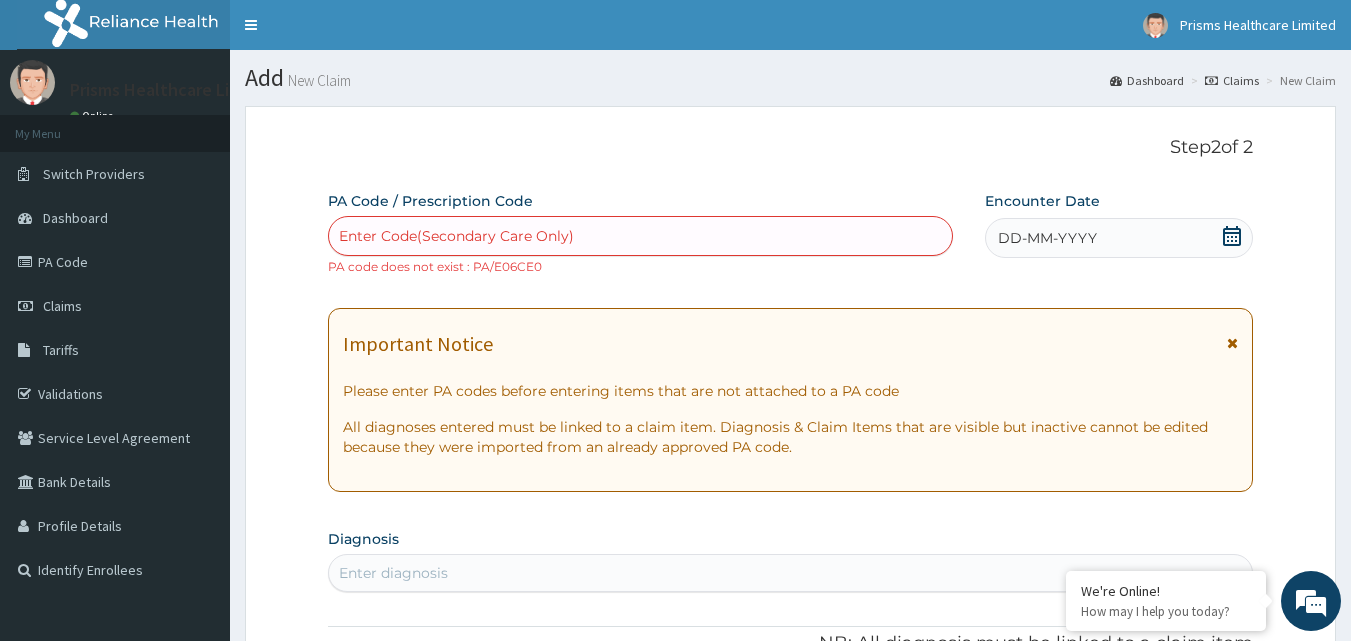 click on "Enter Code(Secondary Care Only)" at bounding box center [456, 236] 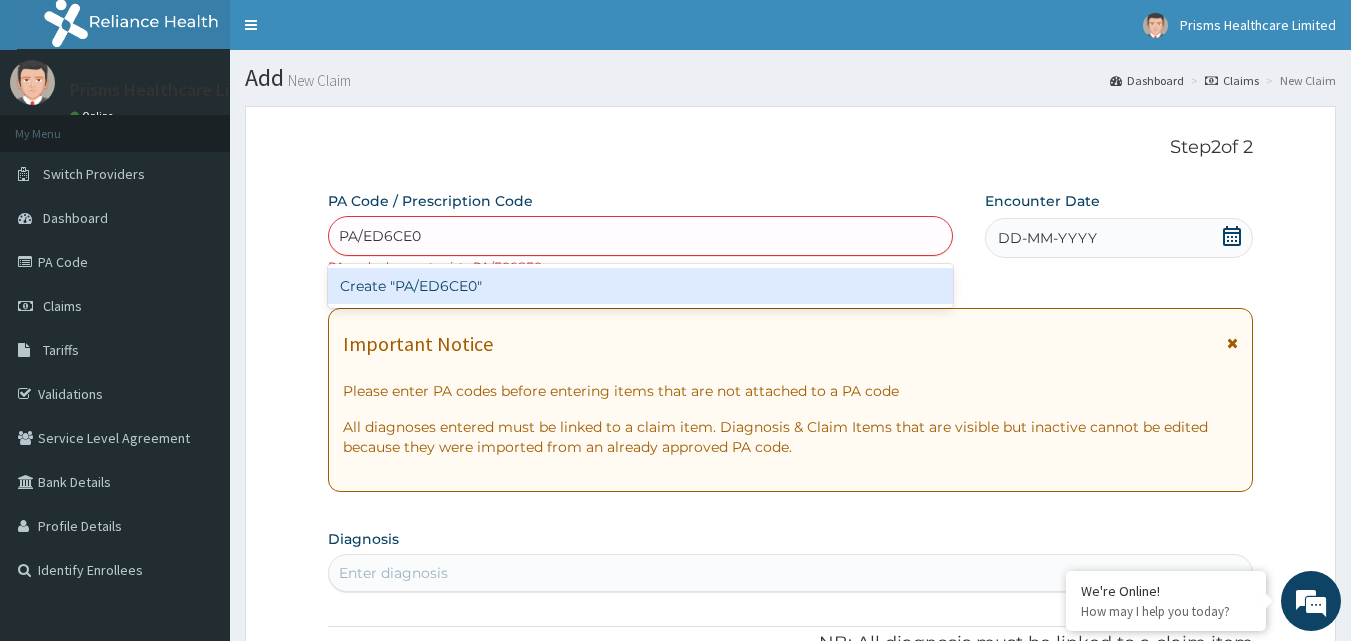 click on "Create "PA/ED6CE0"" at bounding box center (641, 286) 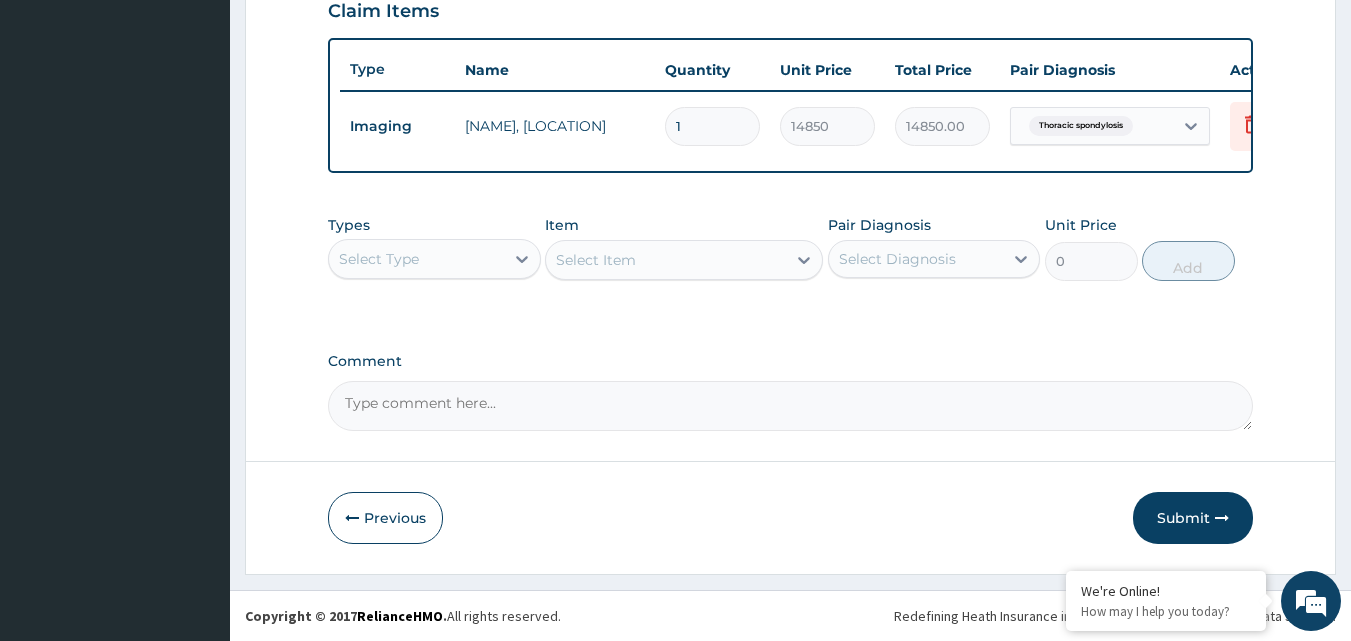 scroll, scrollTop: 721, scrollLeft: 0, axis: vertical 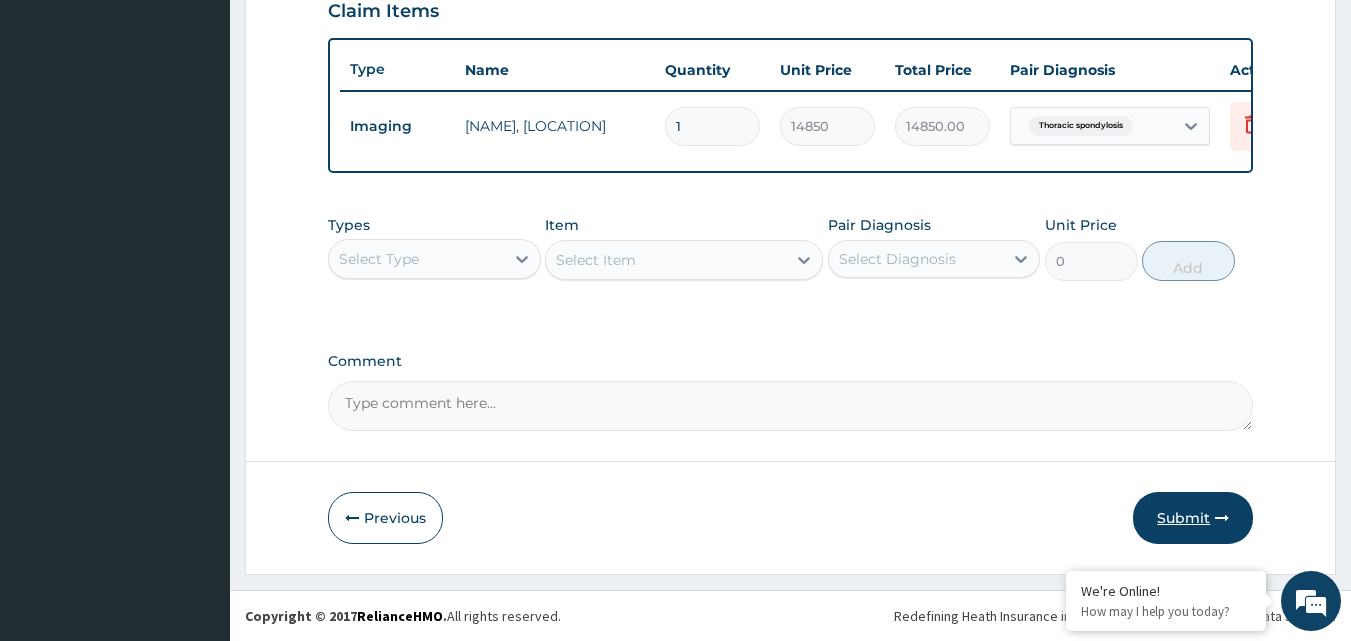 click on "Submit" at bounding box center (1193, 518) 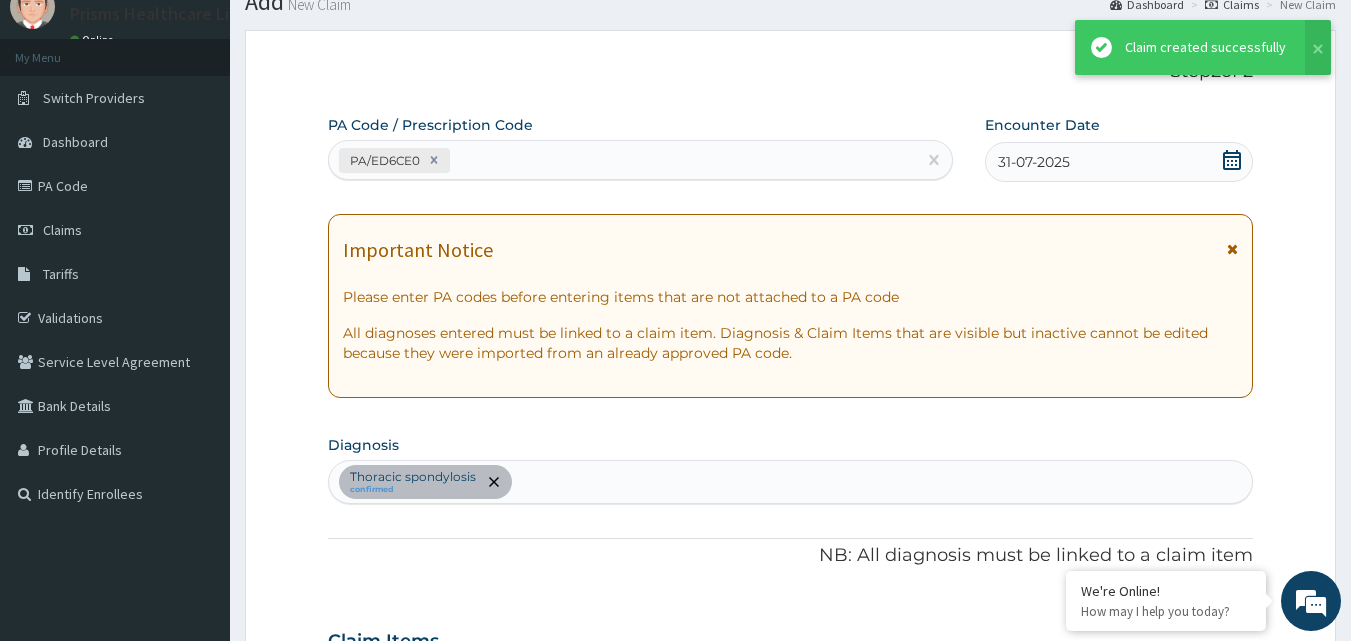 scroll, scrollTop: 721, scrollLeft: 0, axis: vertical 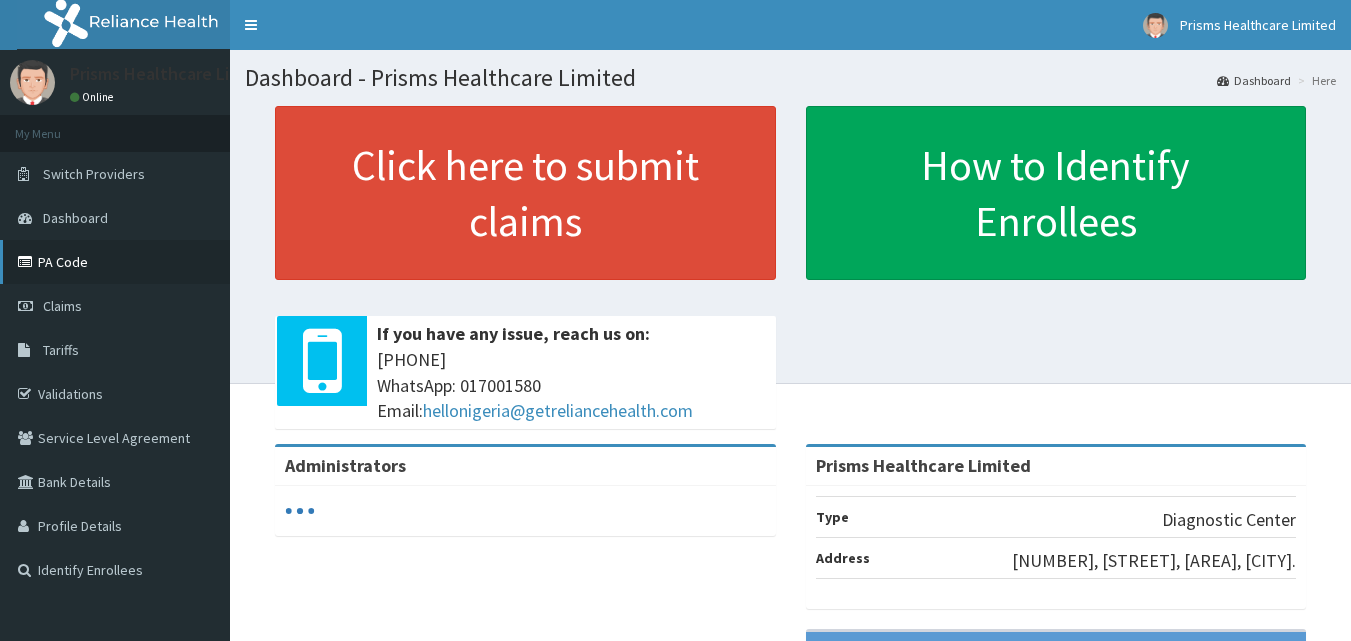 click on "PA Code" at bounding box center [115, 262] 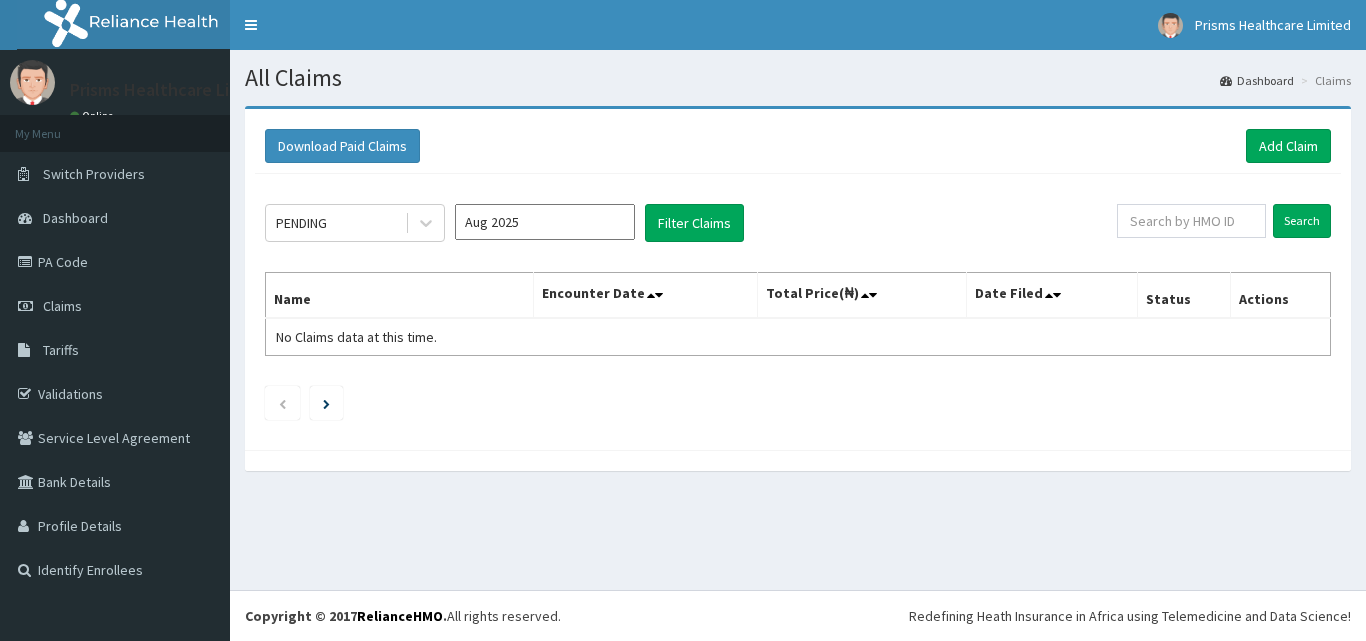 scroll, scrollTop: 0, scrollLeft: 0, axis: both 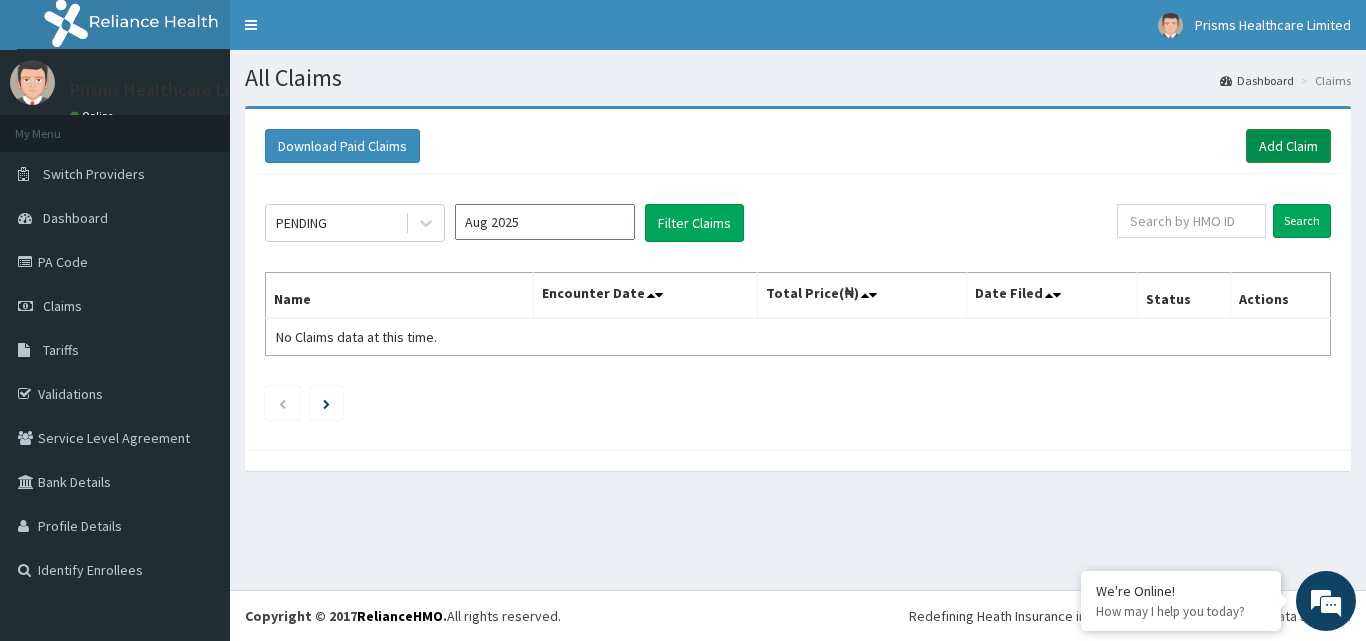 click on "Add Claim" at bounding box center (1288, 146) 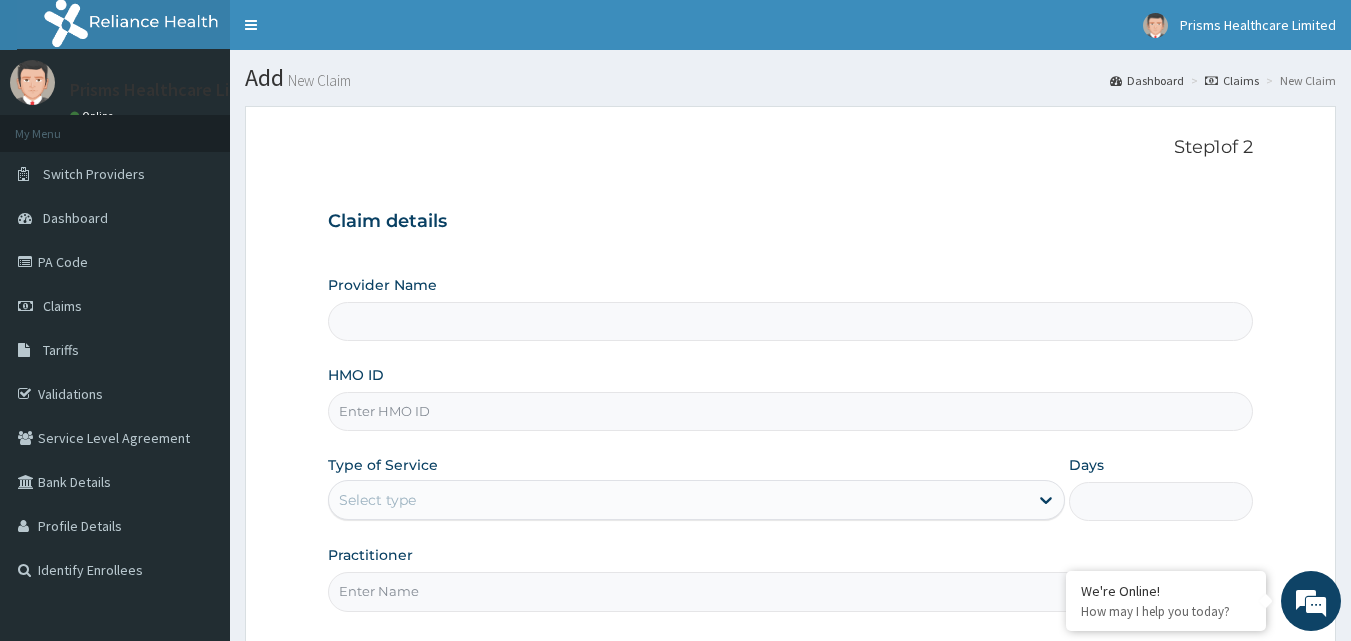 scroll, scrollTop: 0, scrollLeft: 0, axis: both 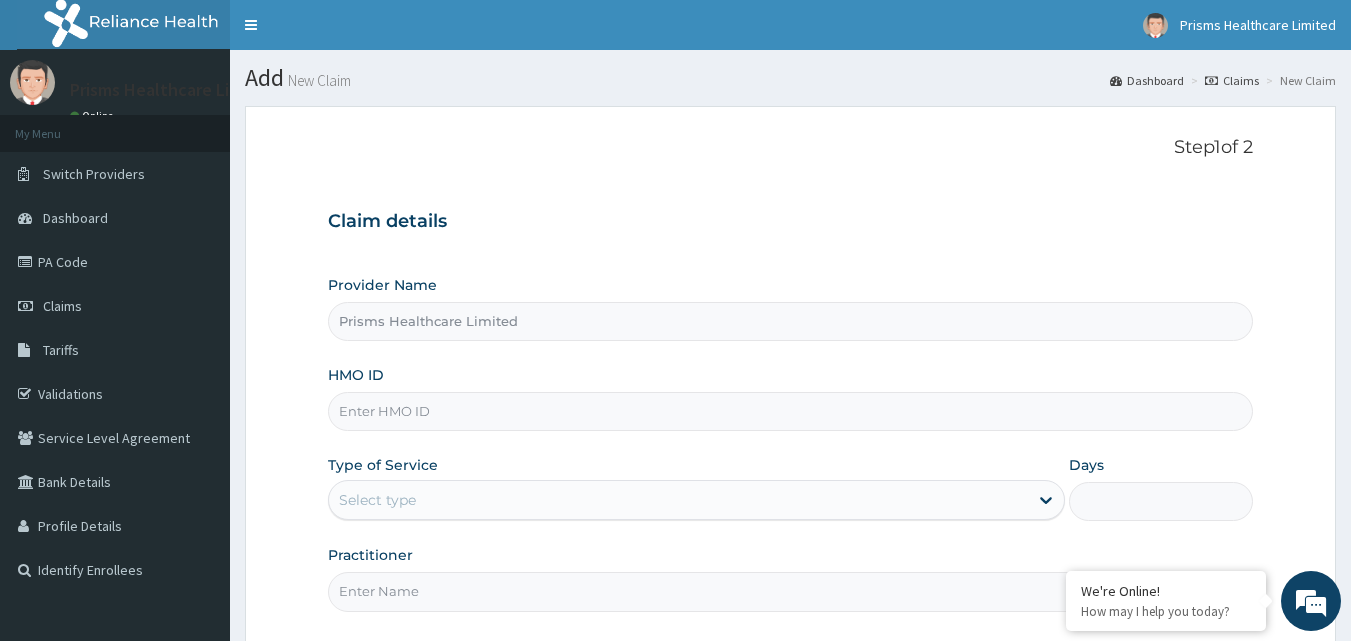click on "HMO ID" at bounding box center (791, 411) 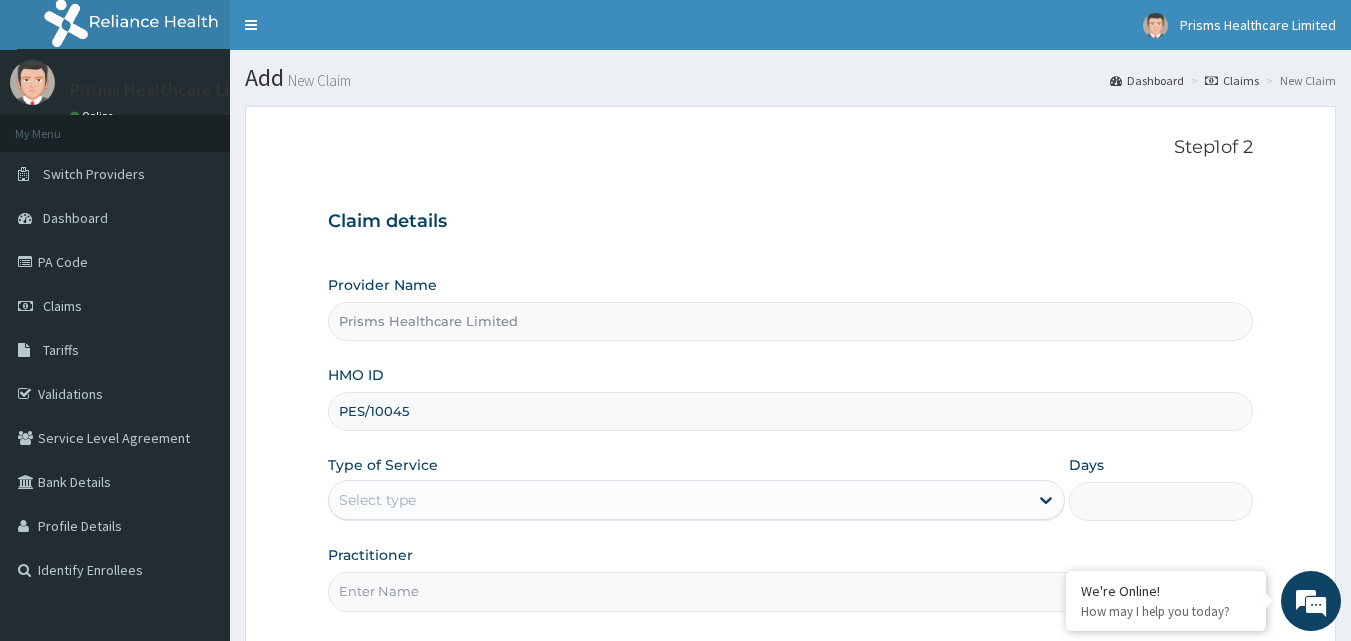 scroll, scrollTop: 0, scrollLeft: 0, axis: both 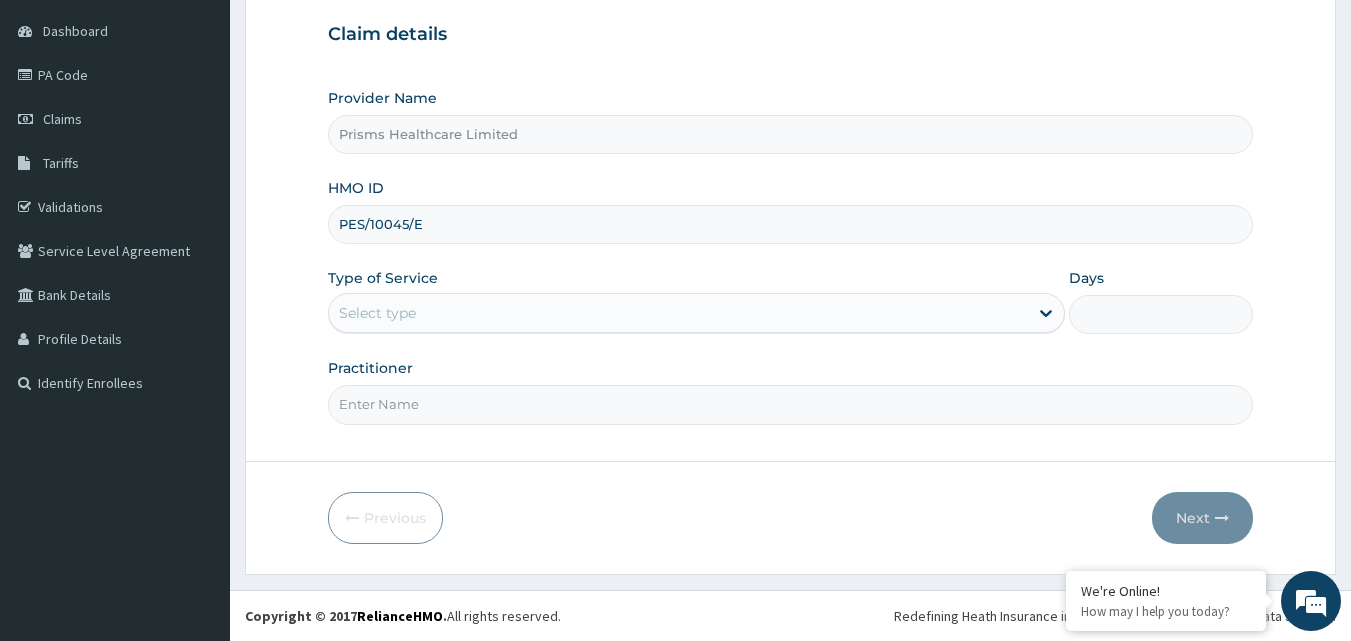 type on "PES/10045/E" 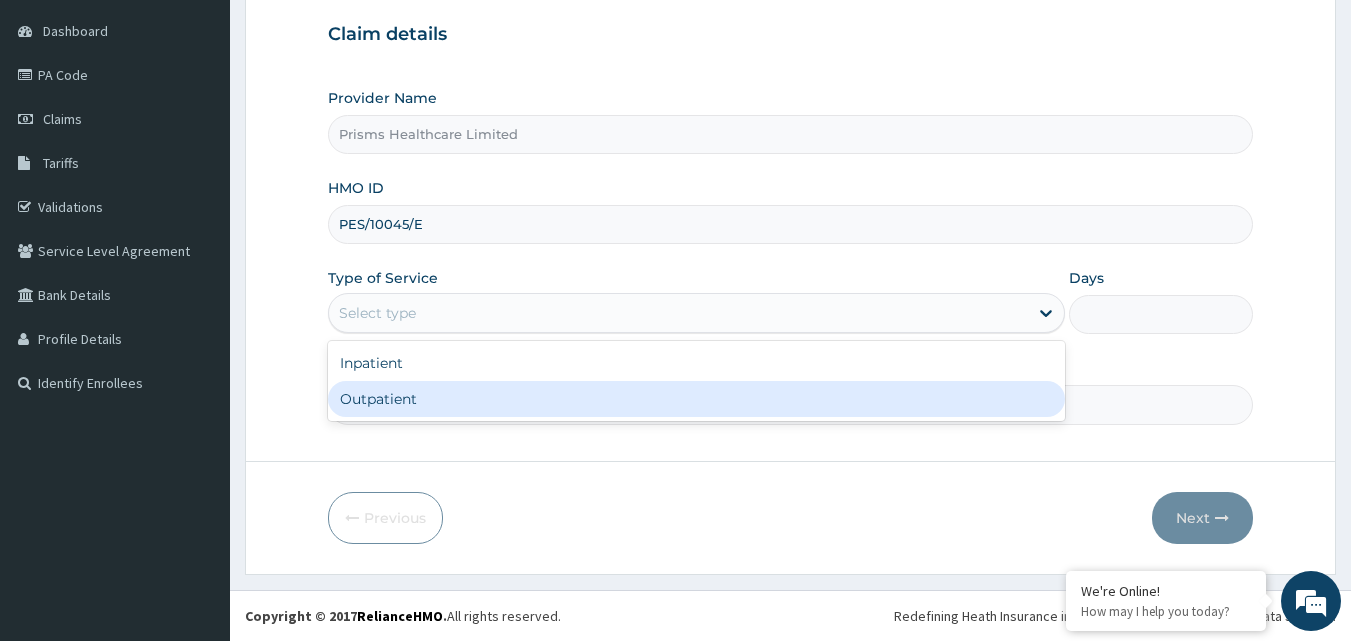click on "Outpatient" at bounding box center [696, 399] 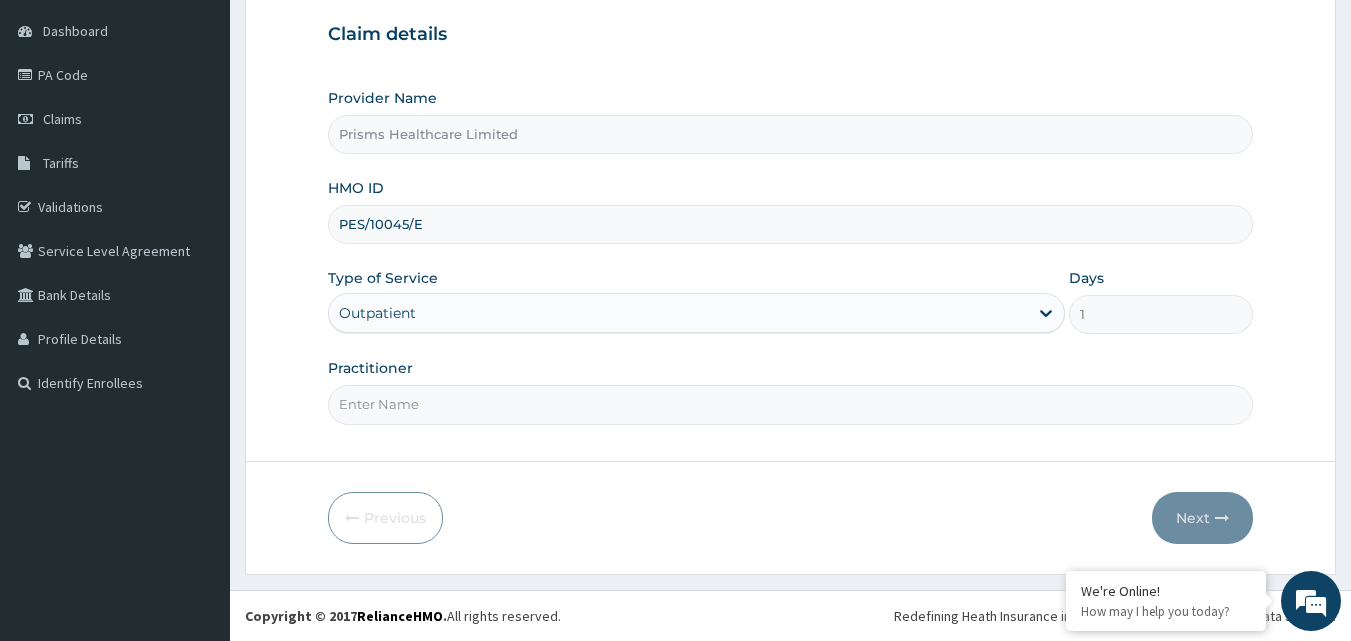 click on "Practitioner" at bounding box center (791, 404) 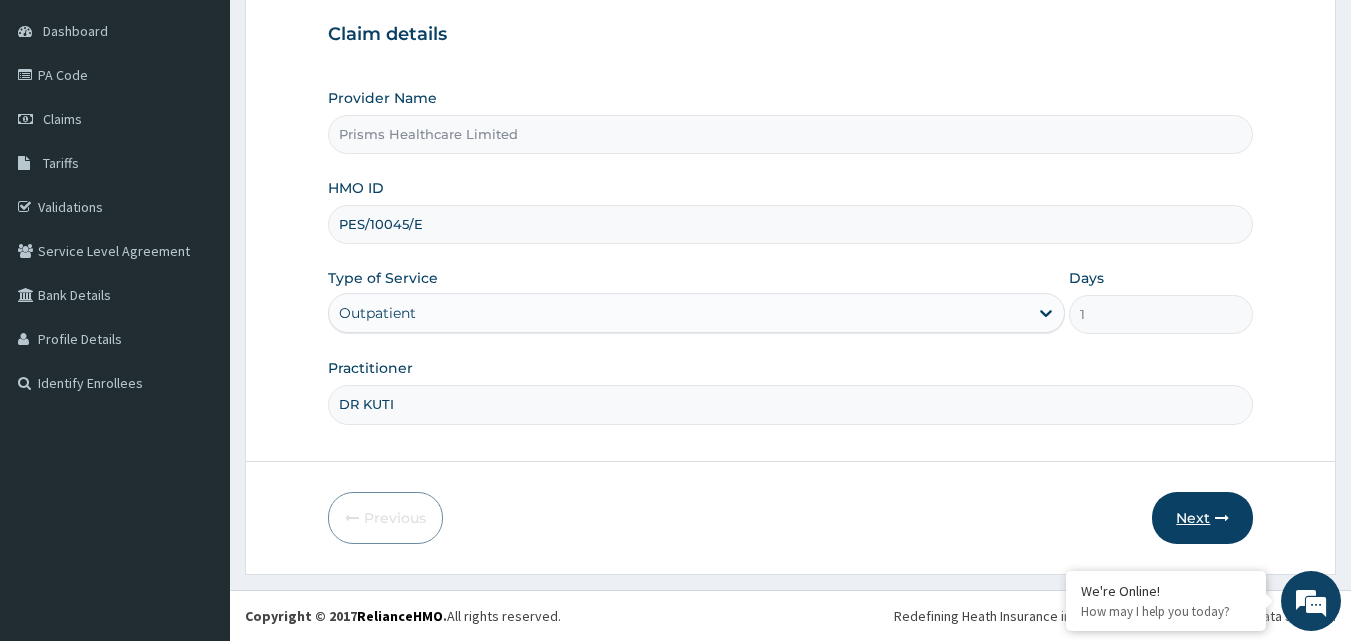 type on "DR KUTI" 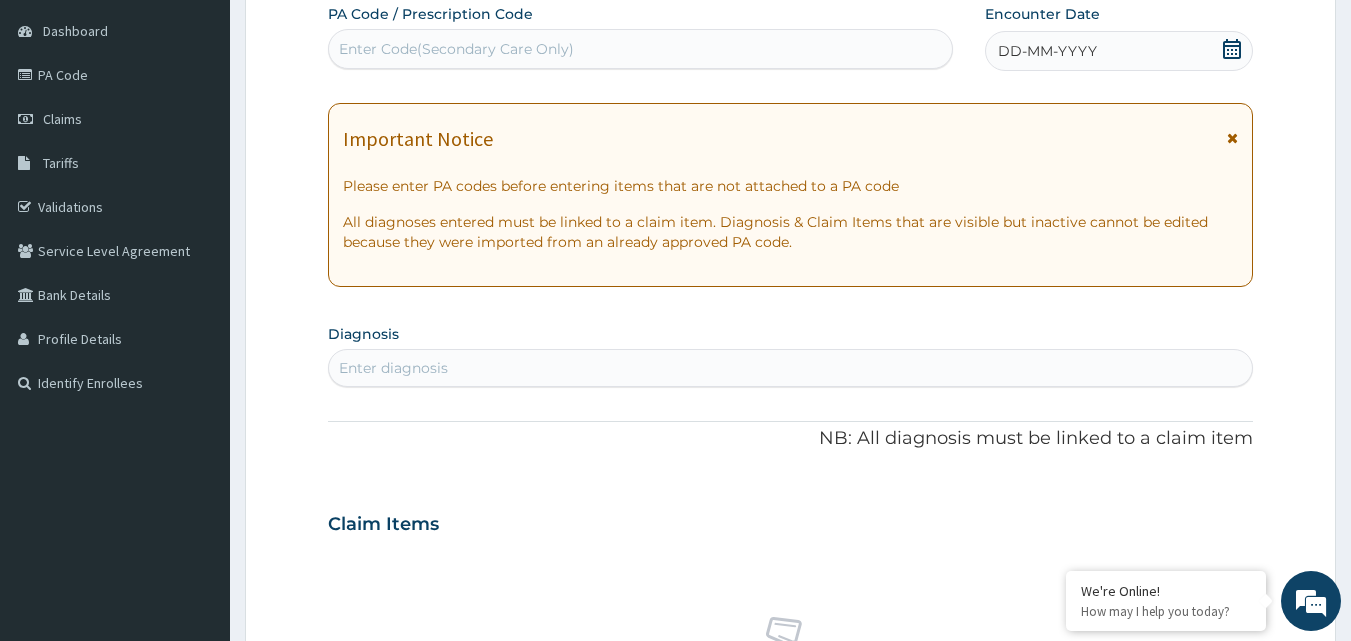 click on "Enter Code(Secondary Care Only)" at bounding box center [456, 49] 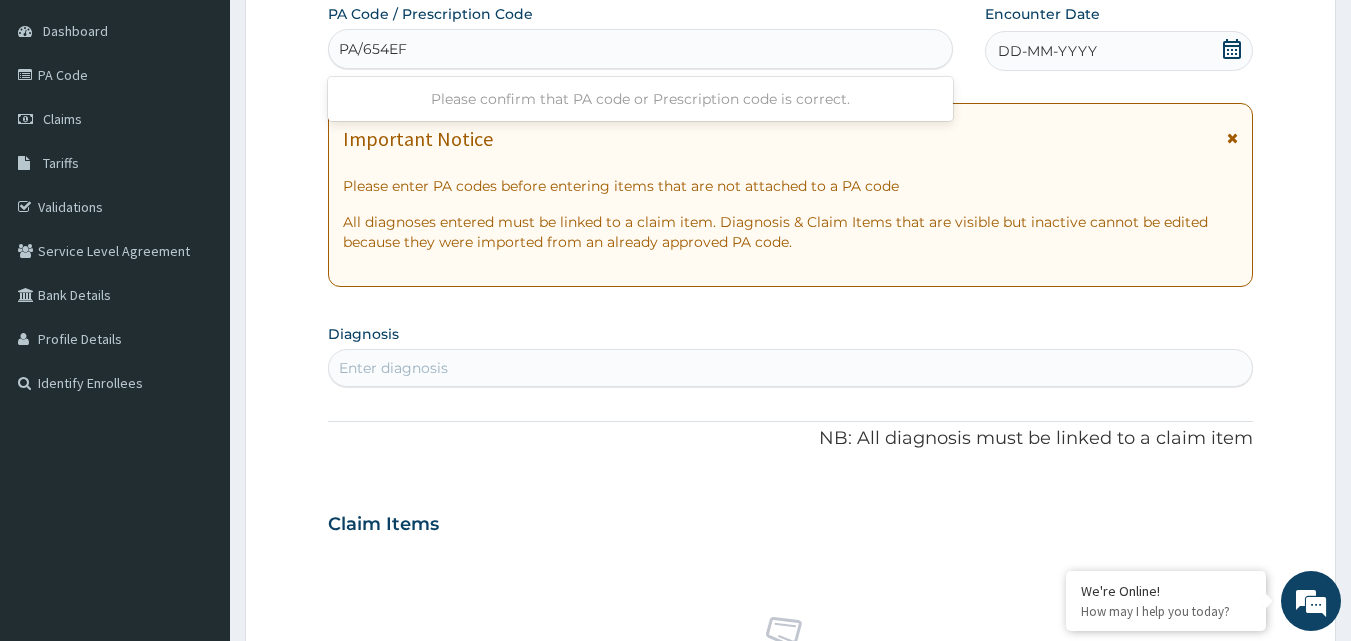 type on "PA/654EF4" 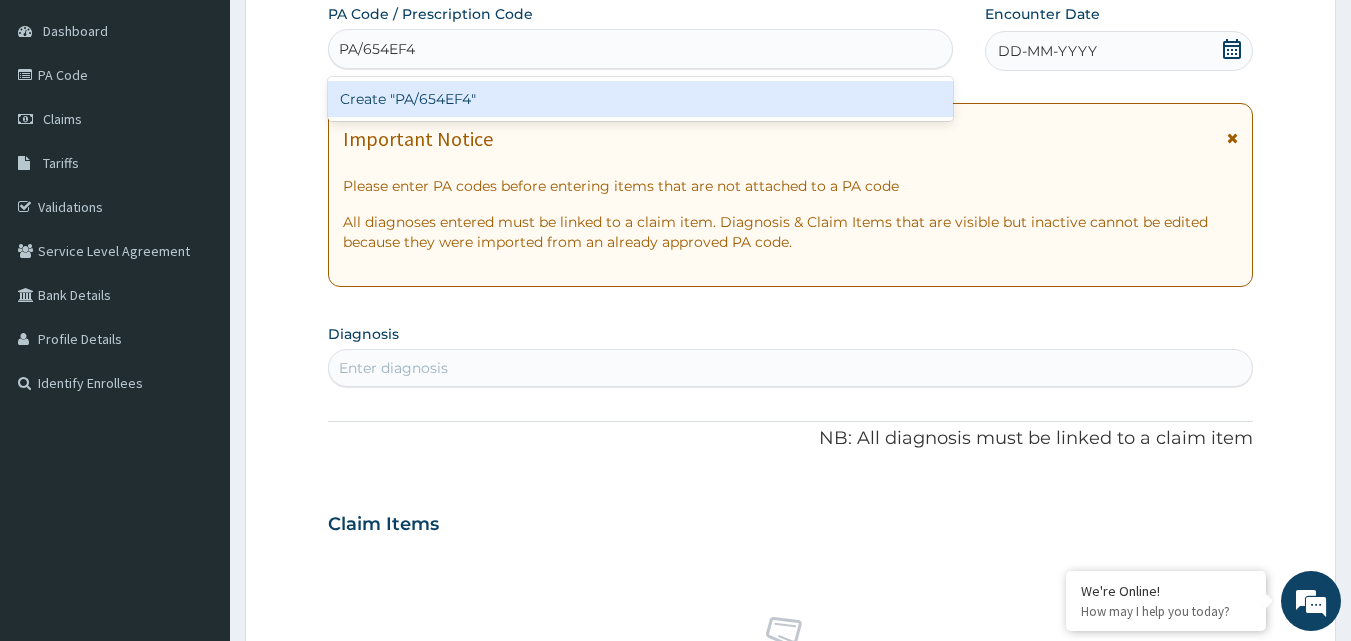 click on "Create "PA/654EF4"" at bounding box center [641, 99] 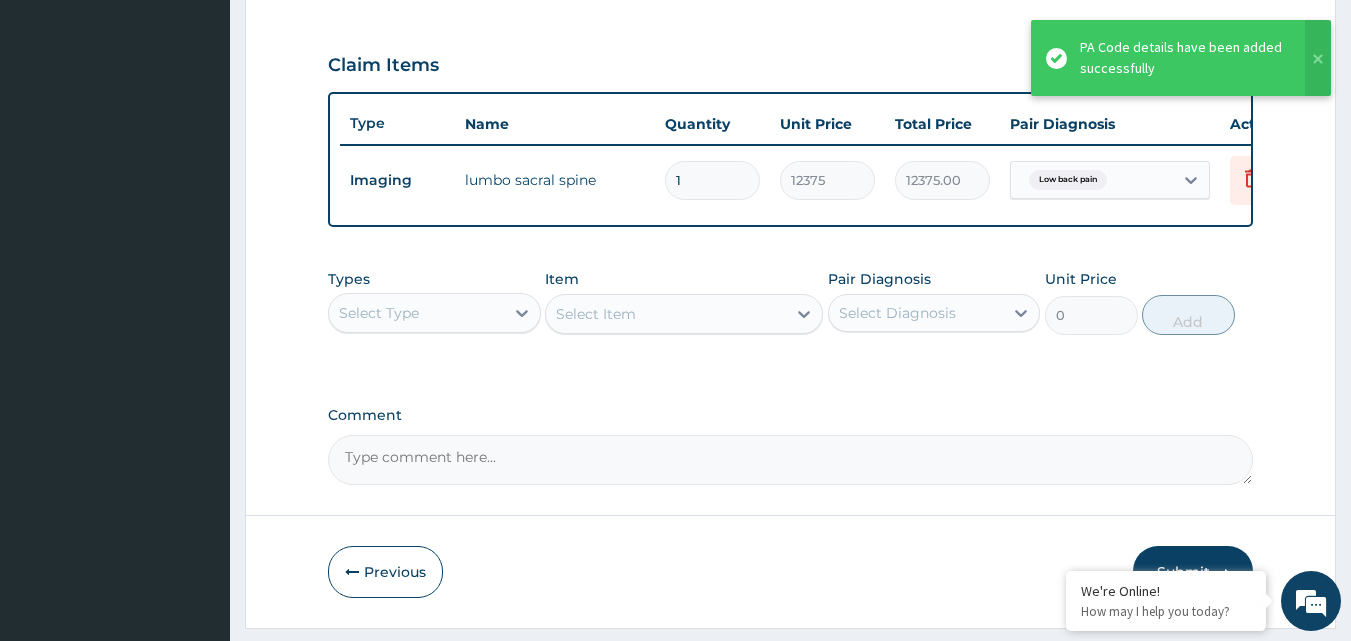 scroll, scrollTop: 711, scrollLeft: 0, axis: vertical 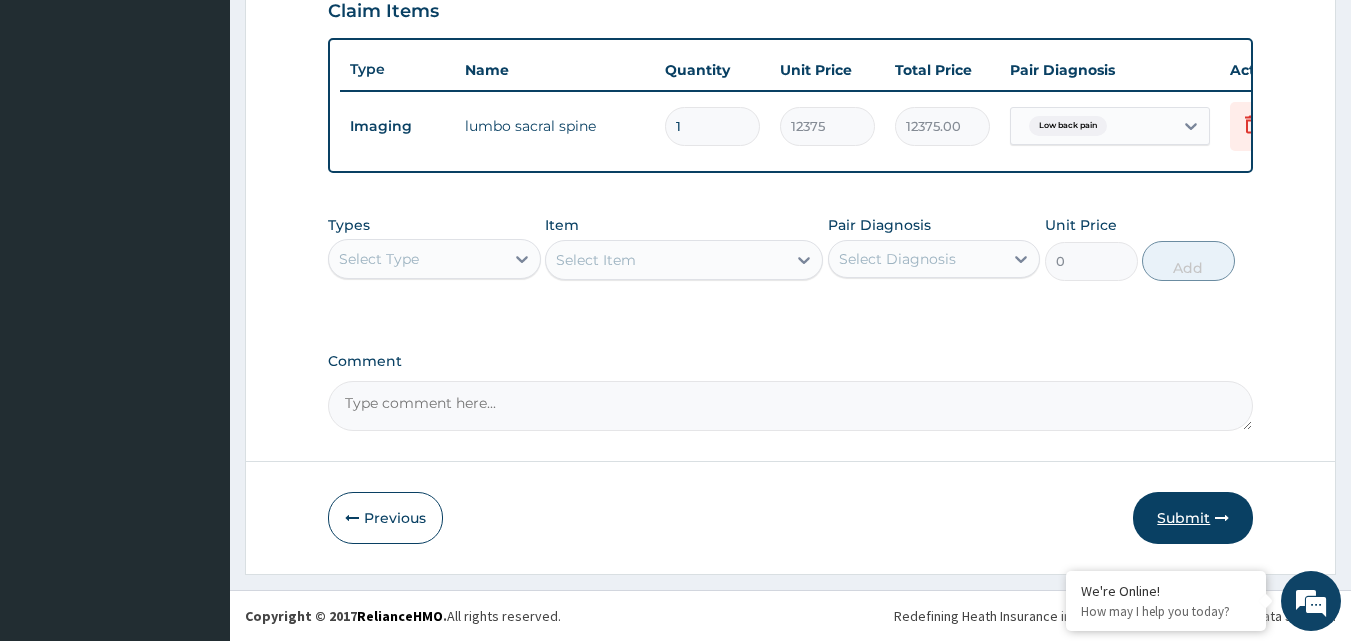 click on "Submit" at bounding box center (1193, 518) 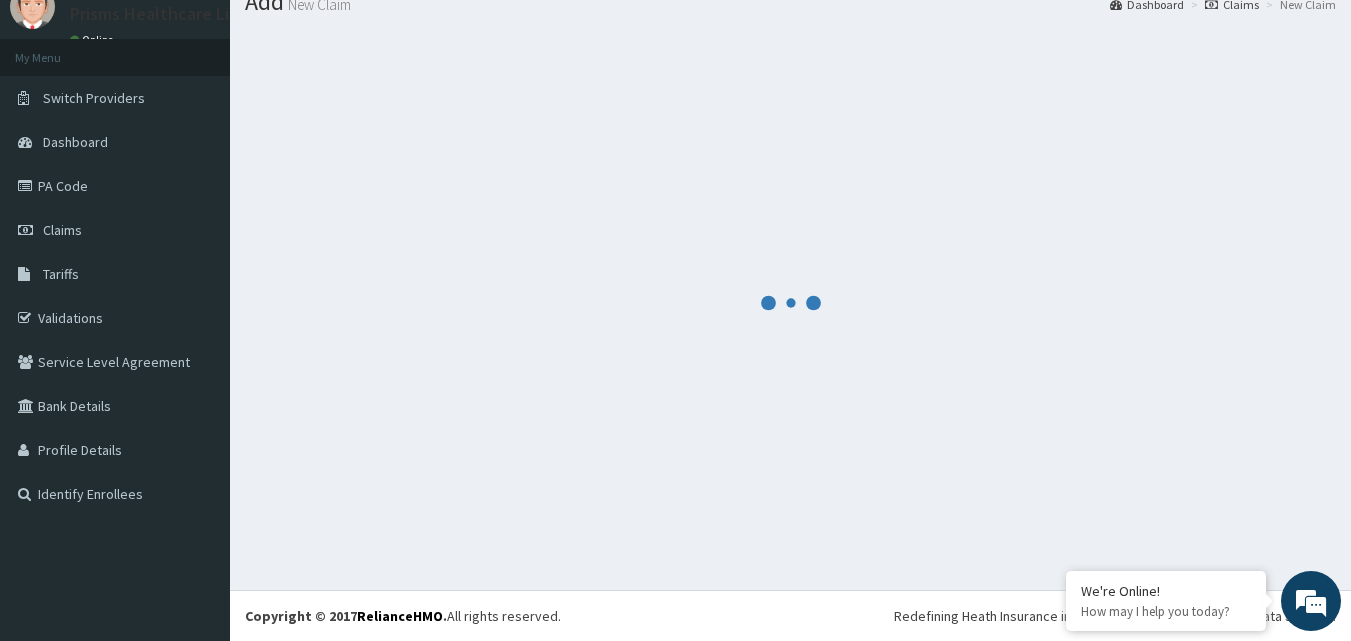 scroll, scrollTop: 711, scrollLeft: 0, axis: vertical 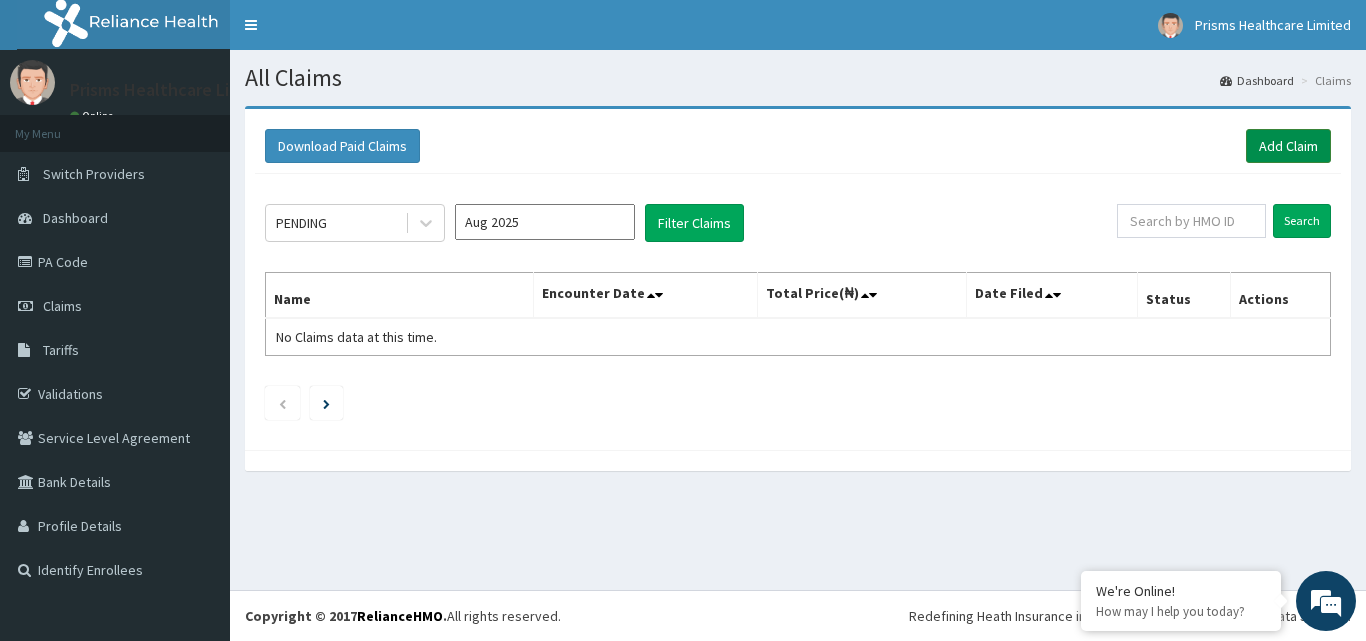 click on "Add Claim" at bounding box center [1288, 146] 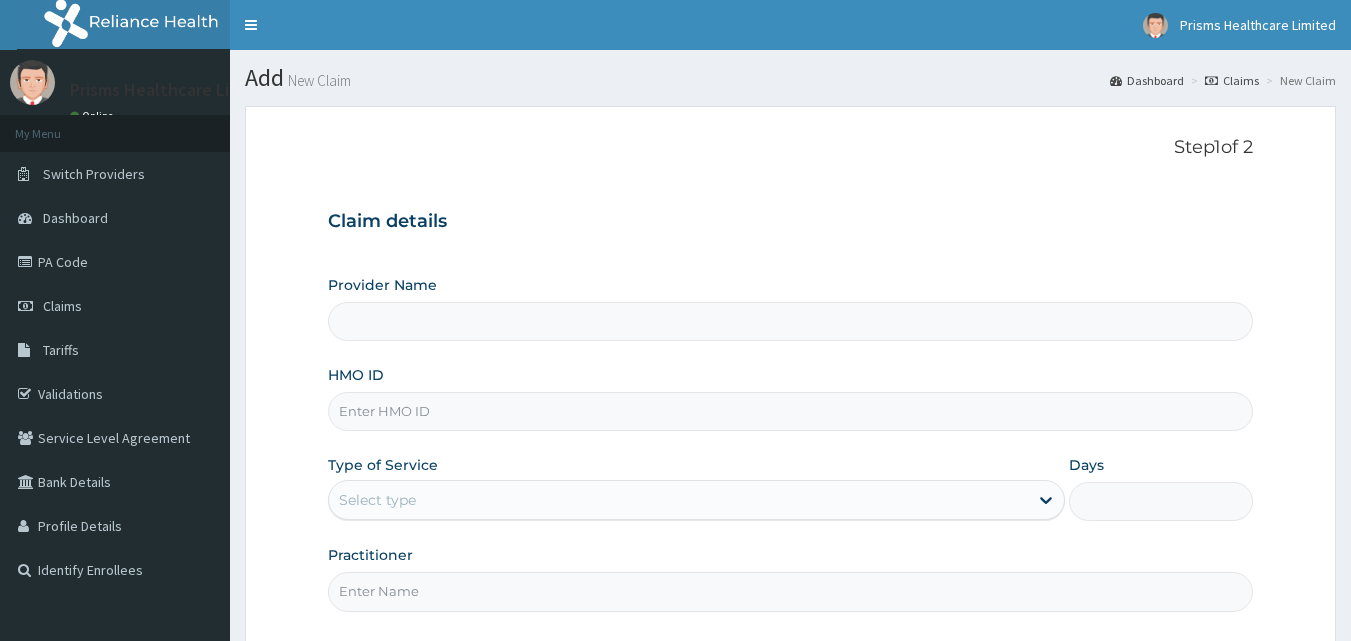 scroll, scrollTop: 0, scrollLeft: 0, axis: both 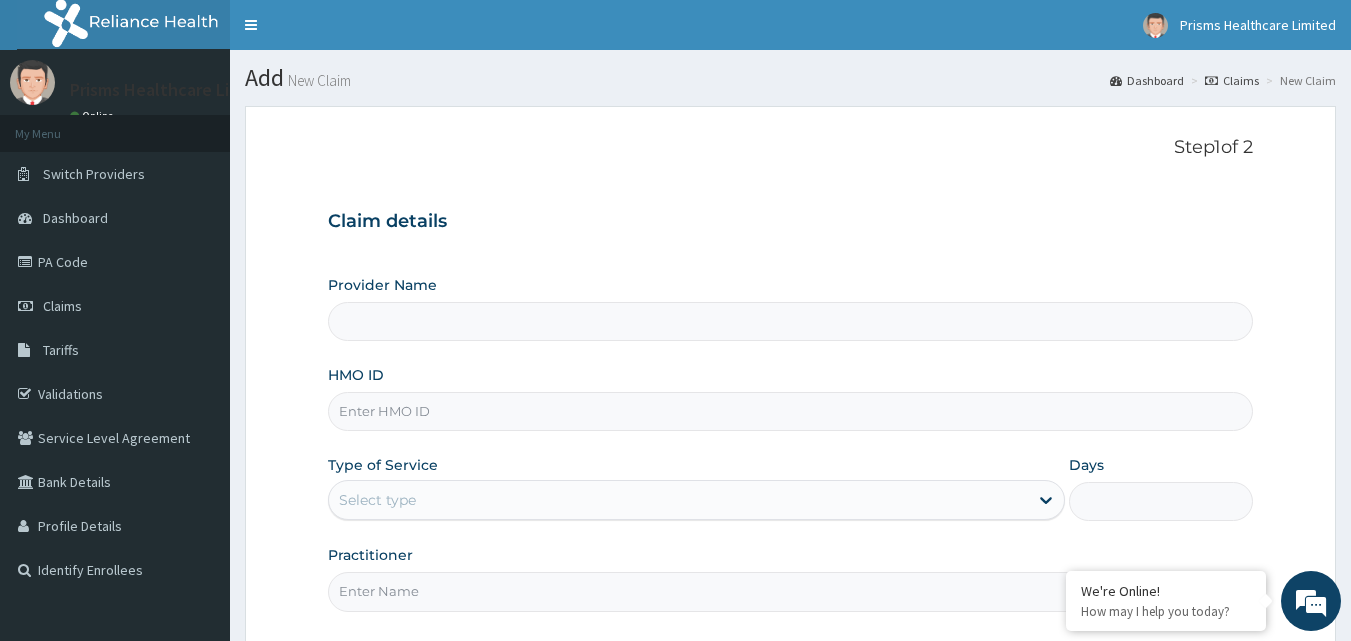 type on "Prisms Healthcare Limited" 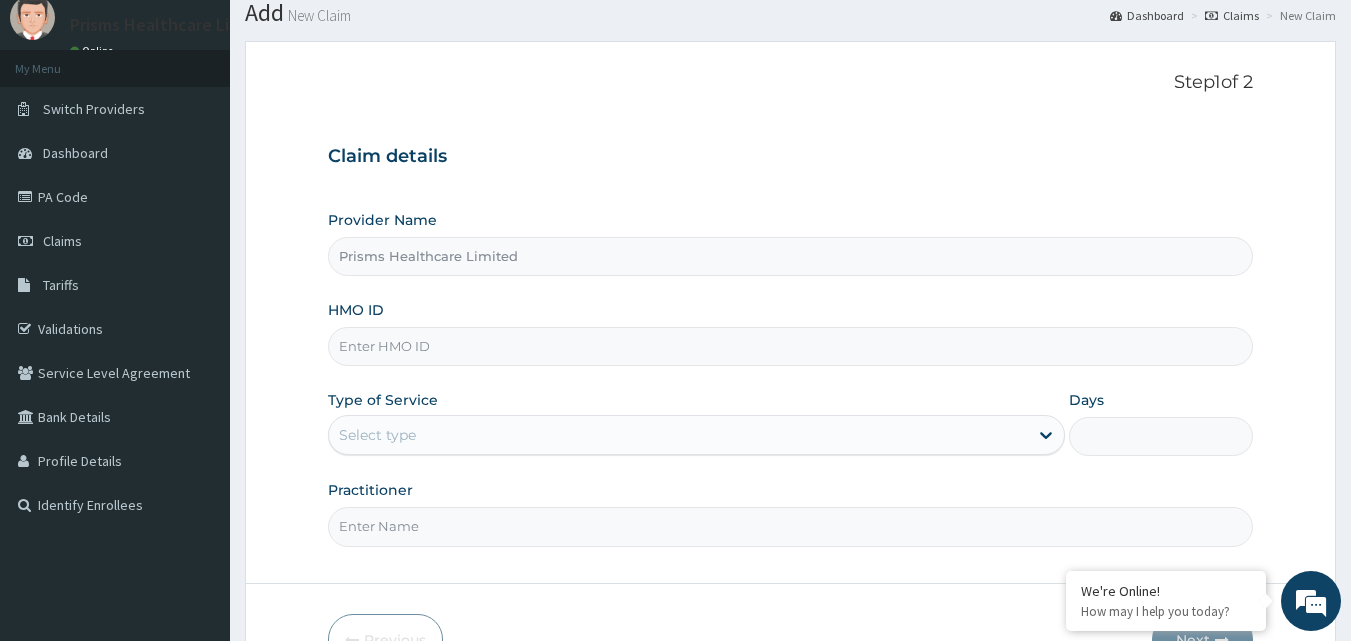 scroll, scrollTop: 100, scrollLeft: 0, axis: vertical 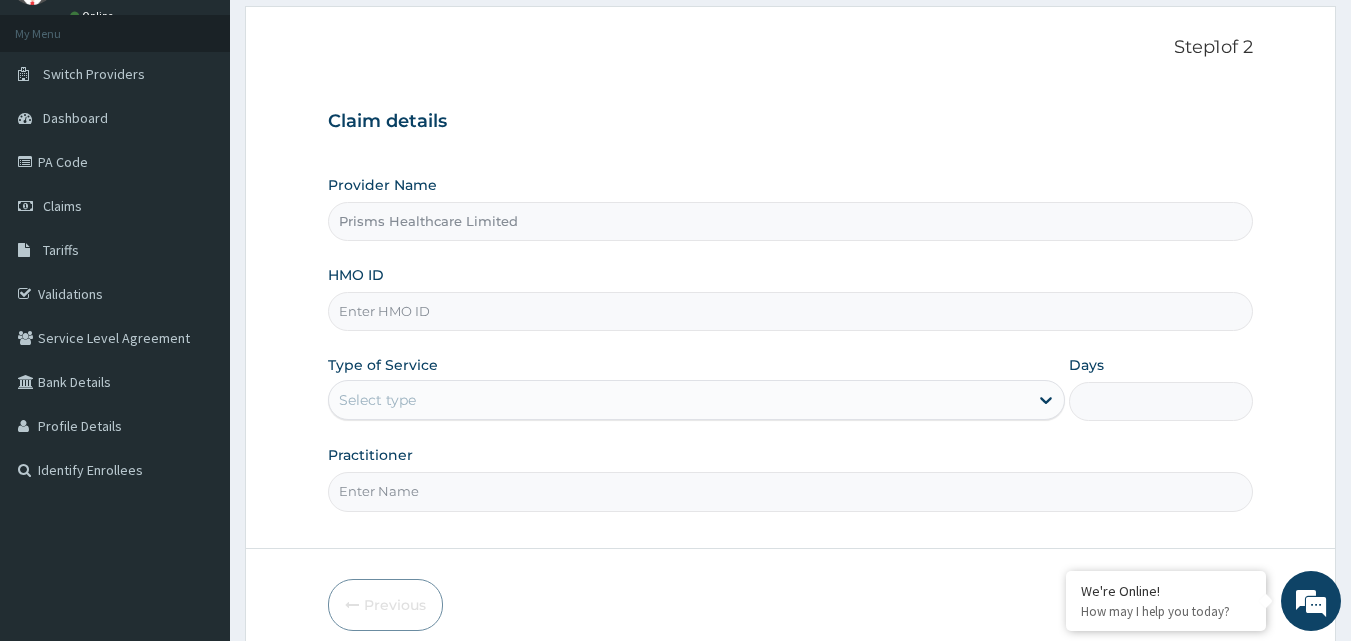 click on "HMO ID" at bounding box center [791, 311] 